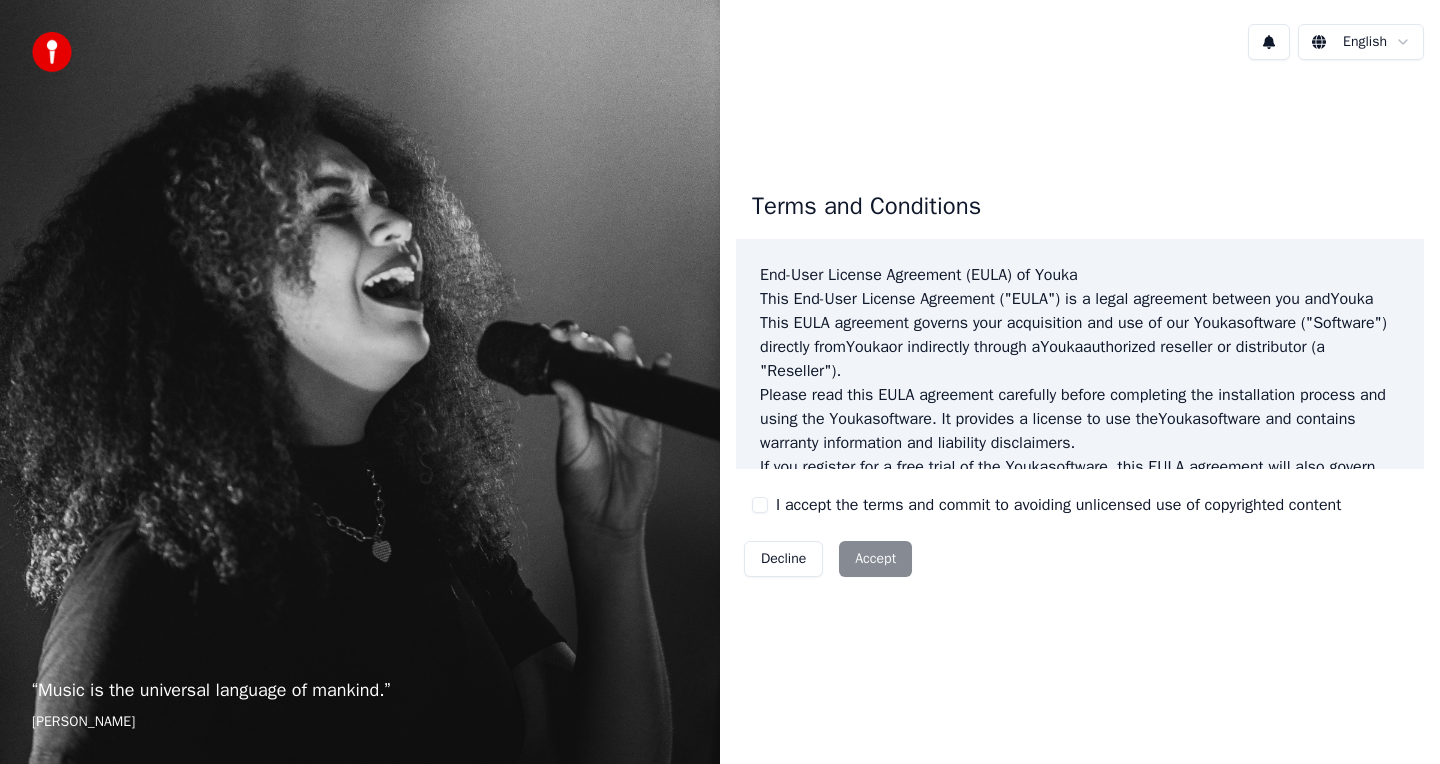 scroll, scrollTop: 0, scrollLeft: 0, axis: both 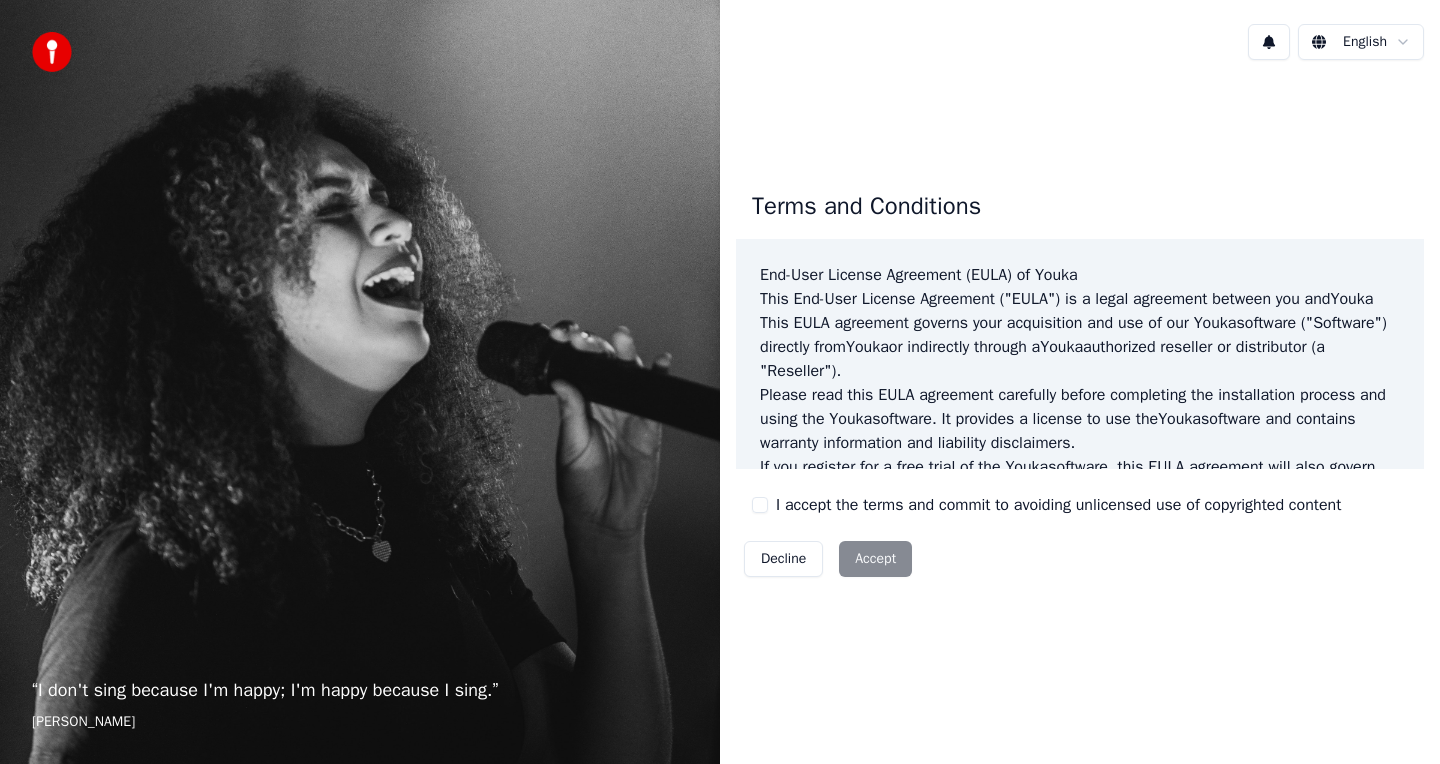 click on "I accept the terms and commit to avoiding unlicensed use of copyrighted content" at bounding box center [760, 505] 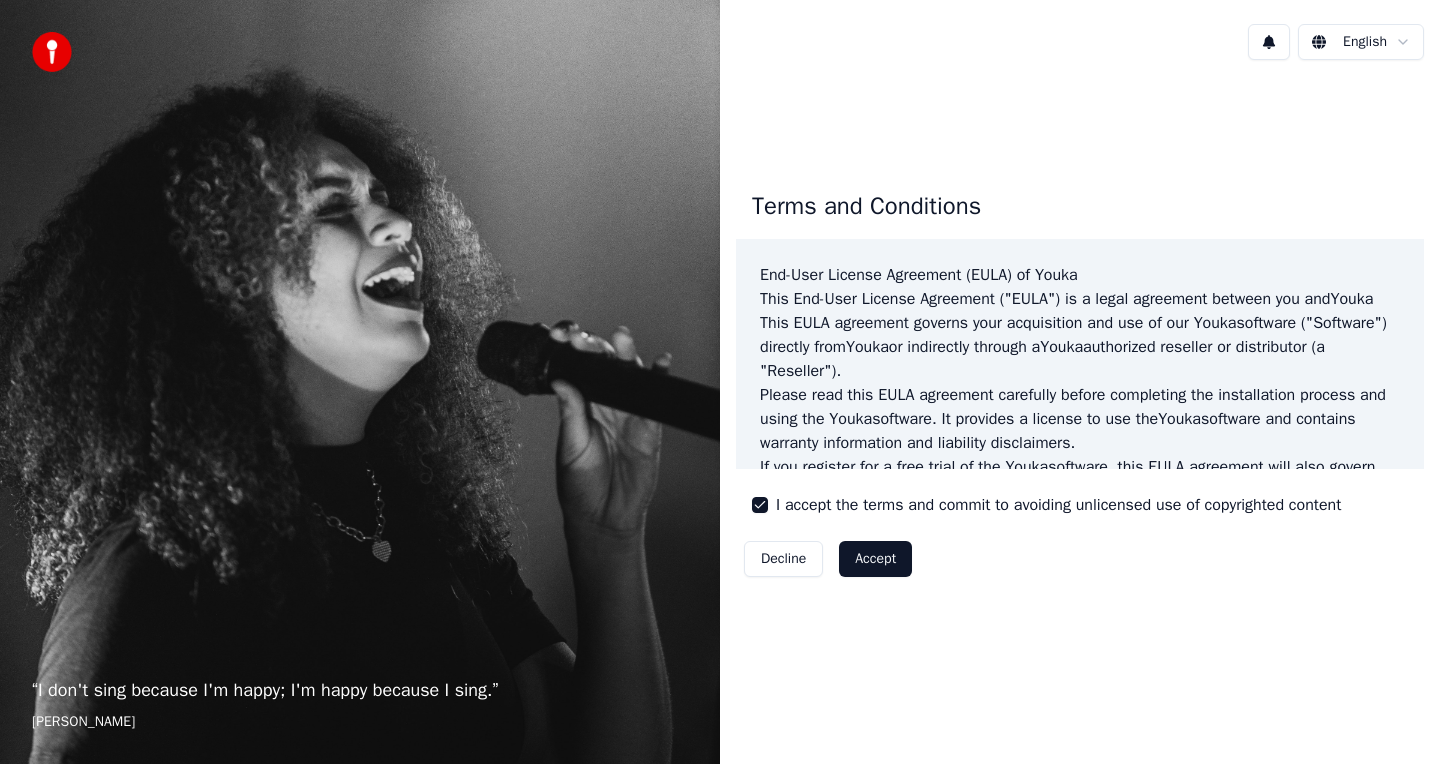 click on "Accept" at bounding box center [875, 559] 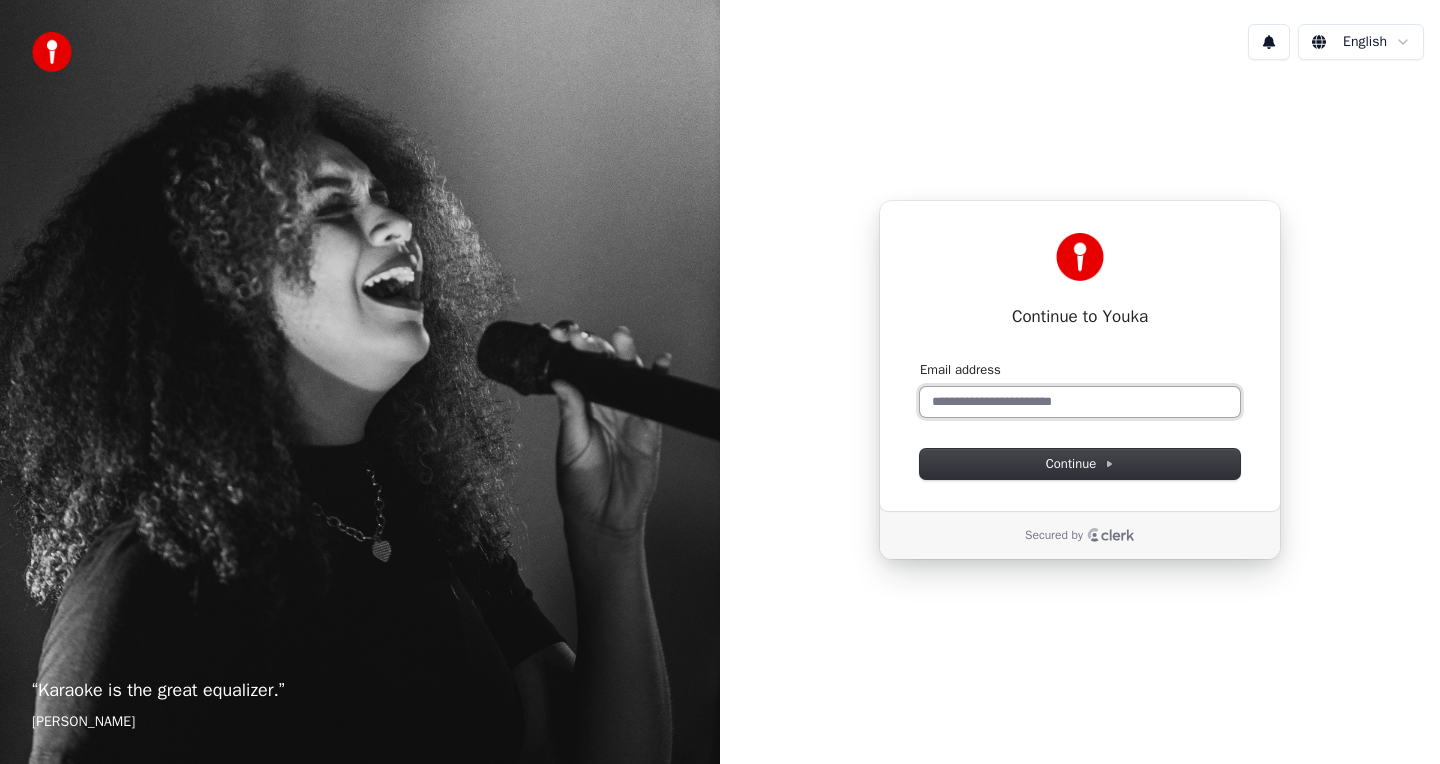 click on "Email address" at bounding box center [1080, 402] 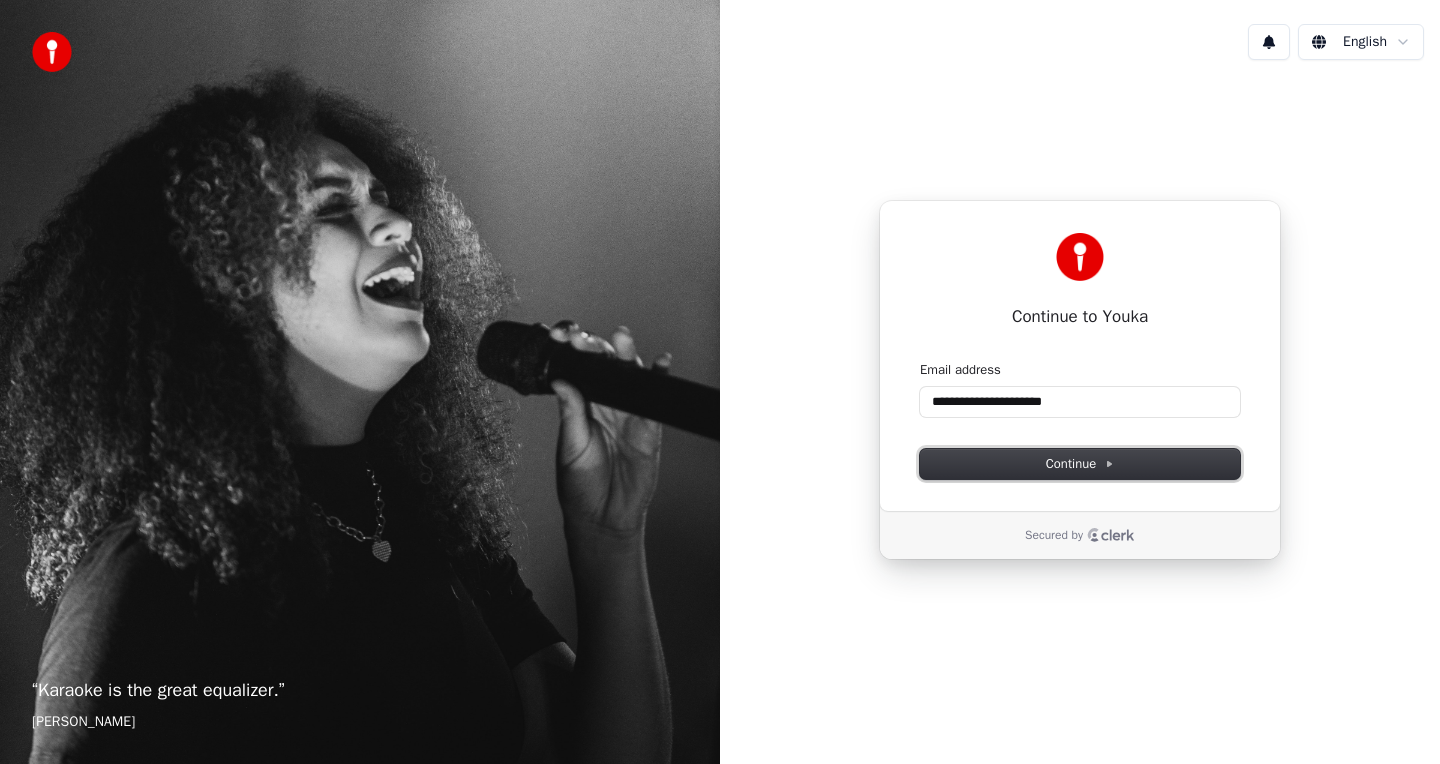 click on "Continue" at bounding box center (1080, 464) 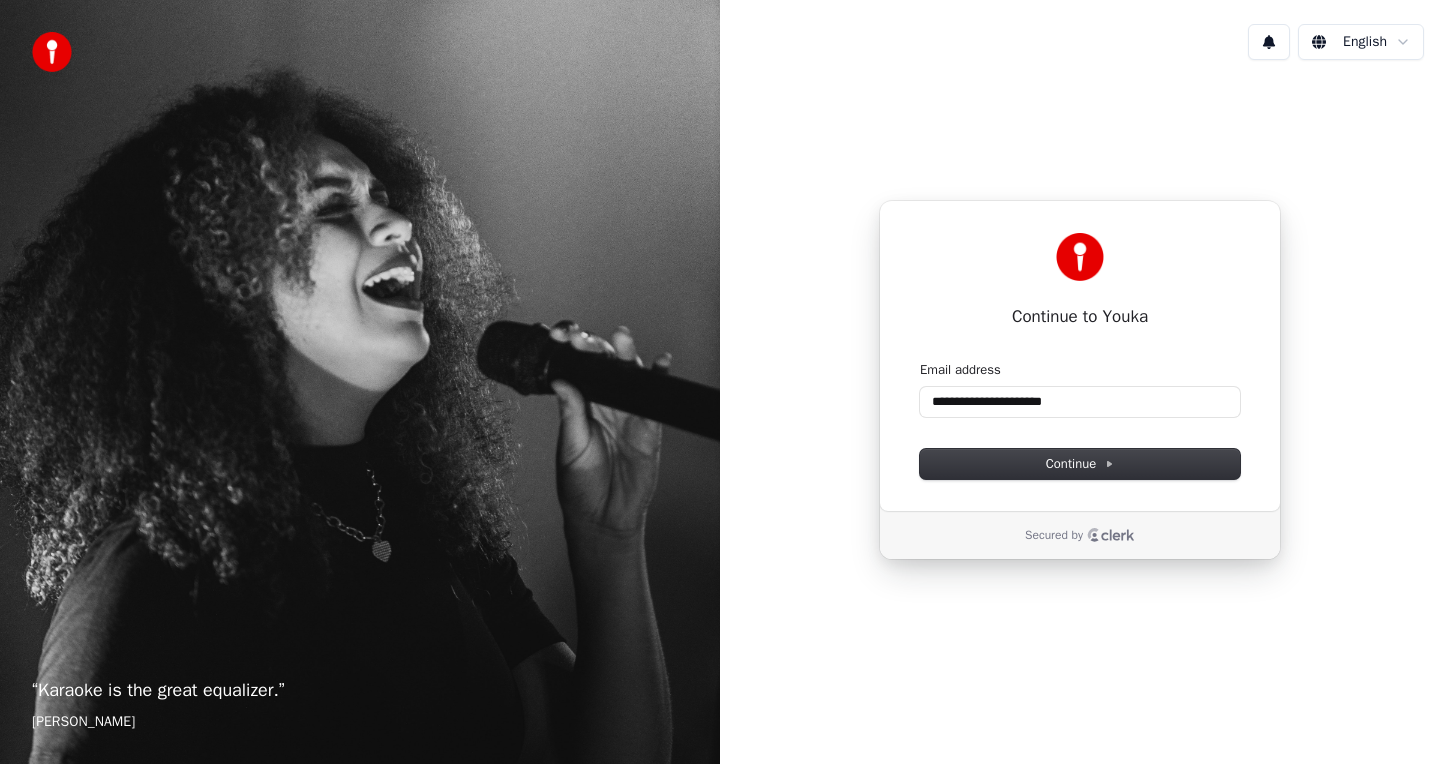 type on "**********" 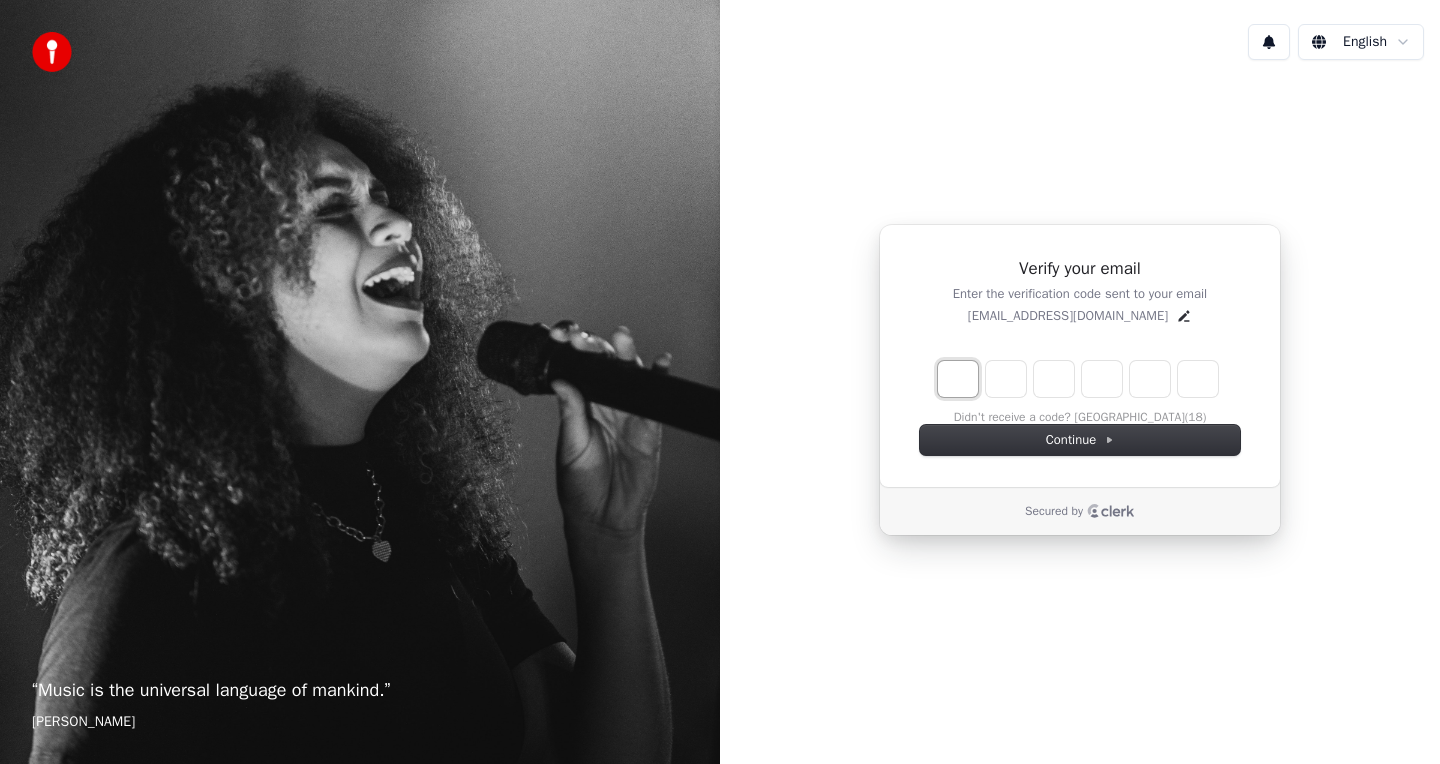 type on "*" 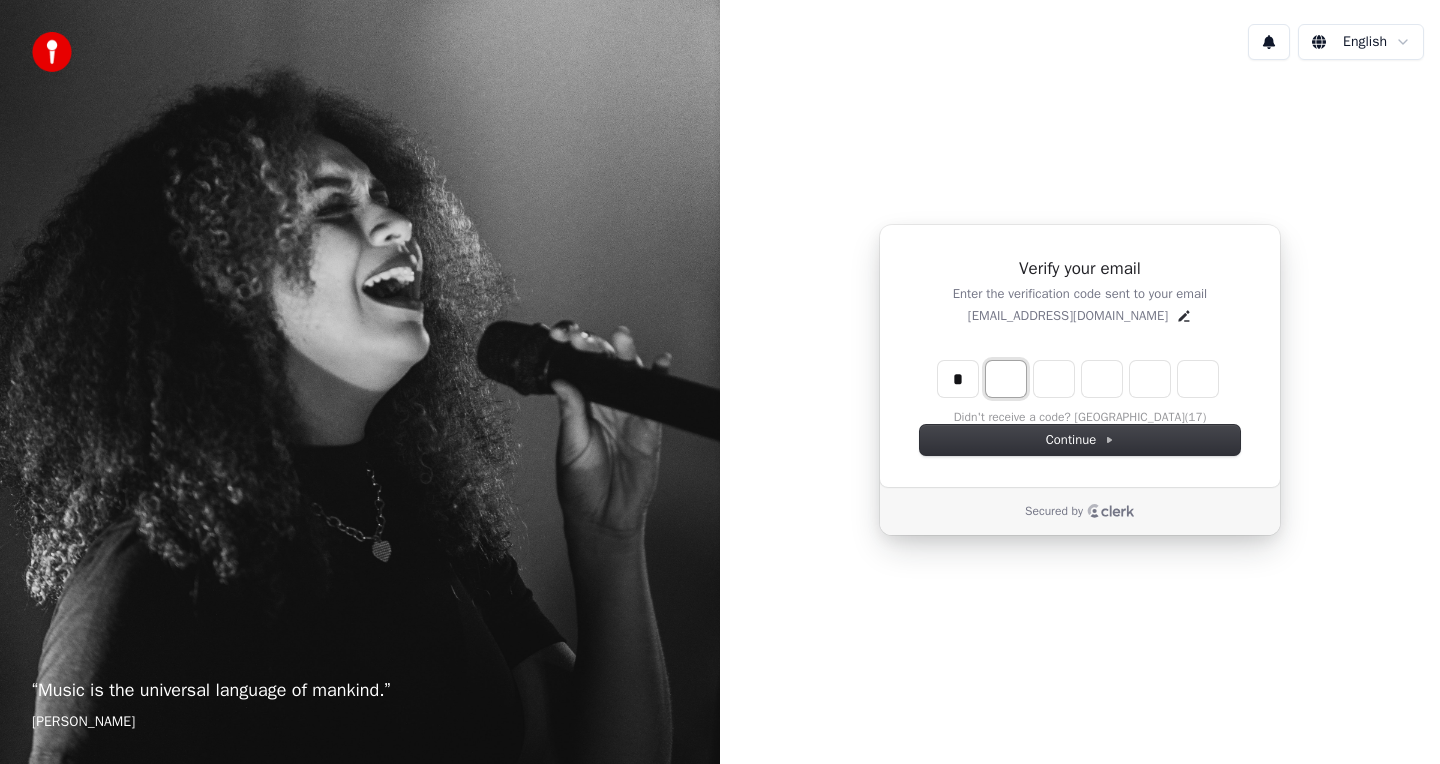 type on "*" 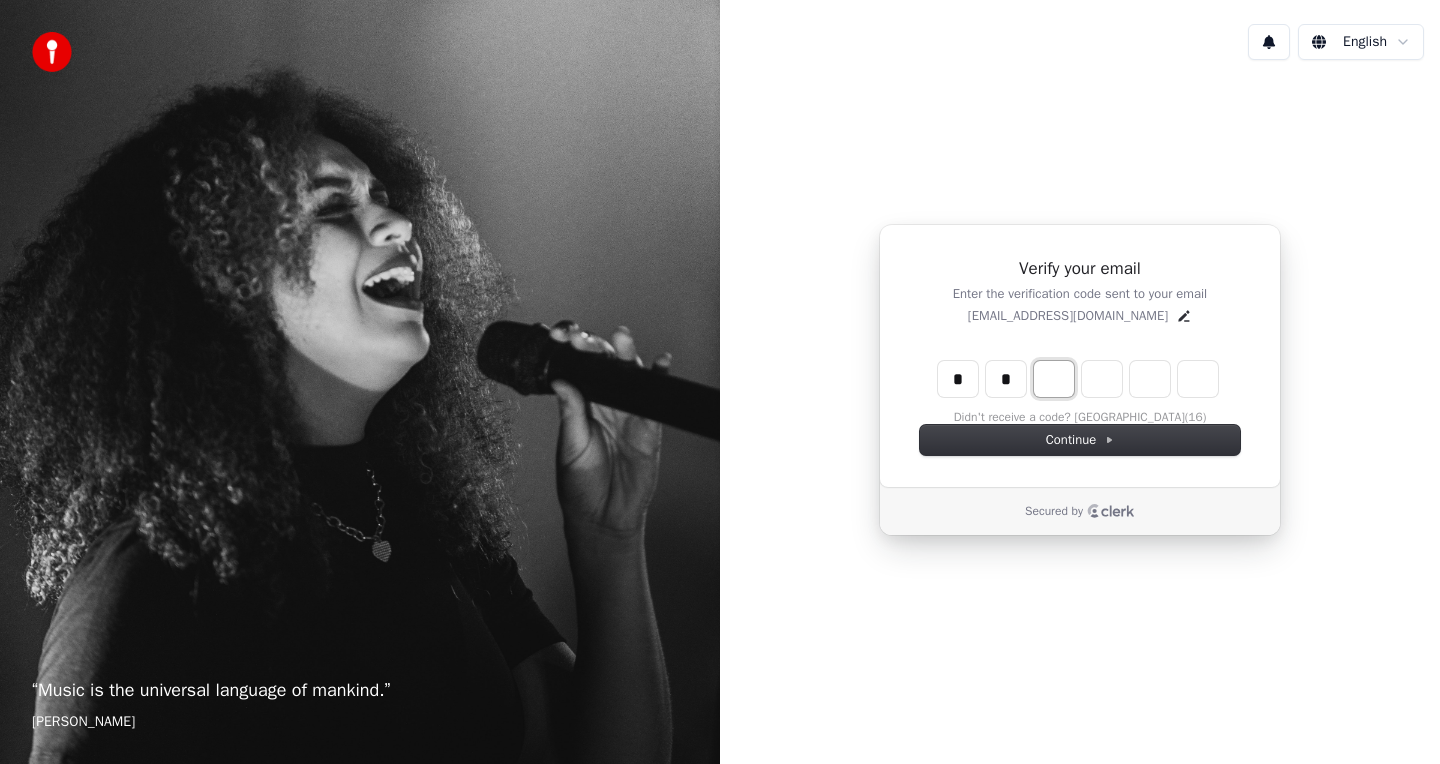 type on "*" 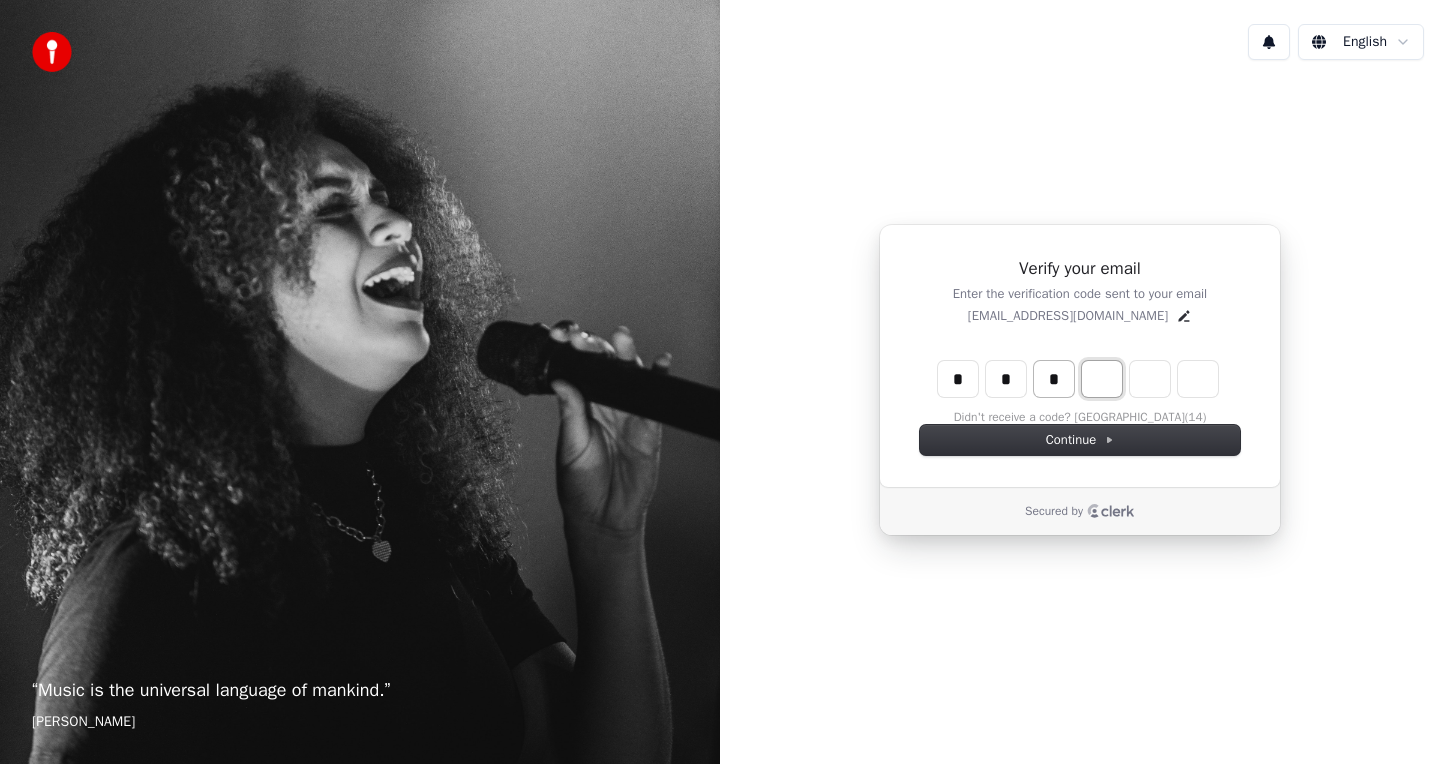 type on "*" 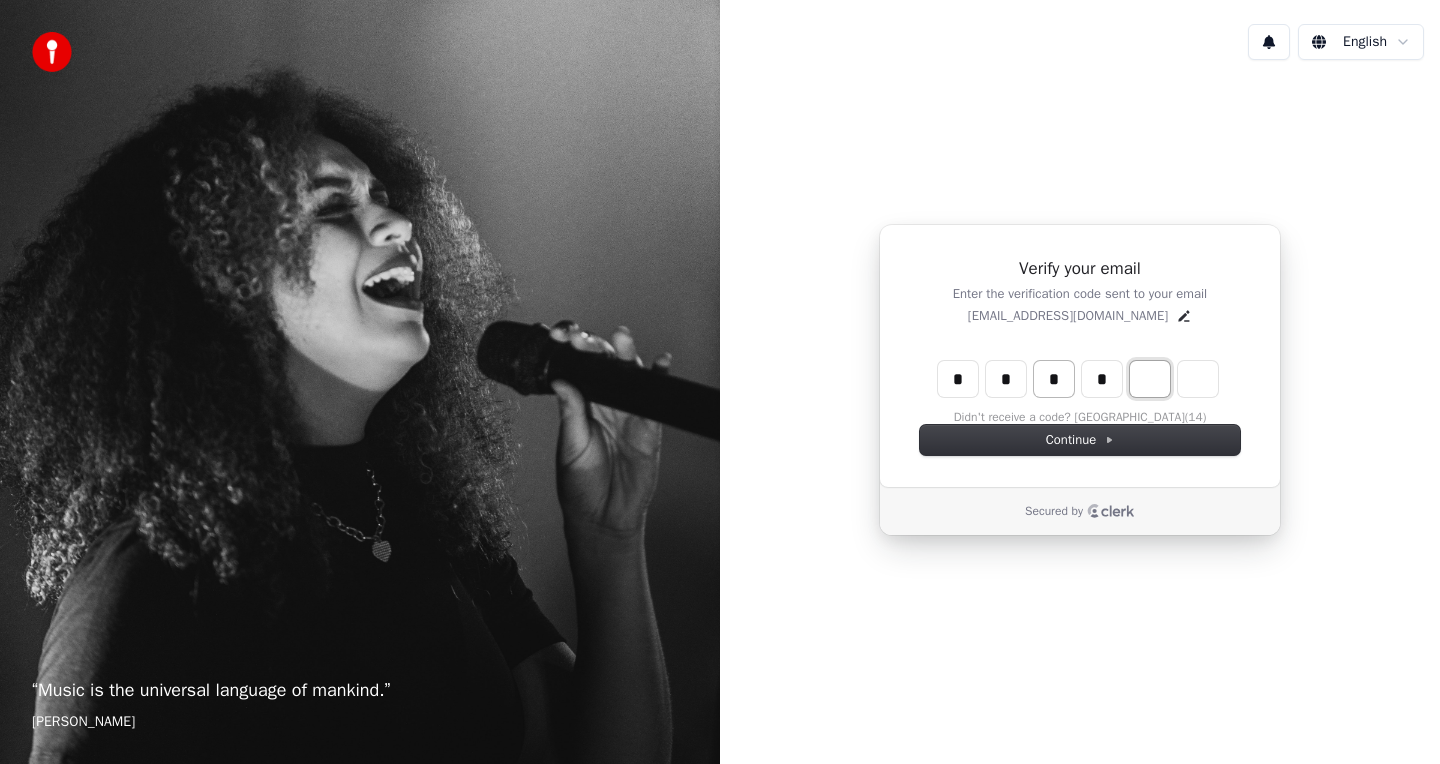 type on "*" 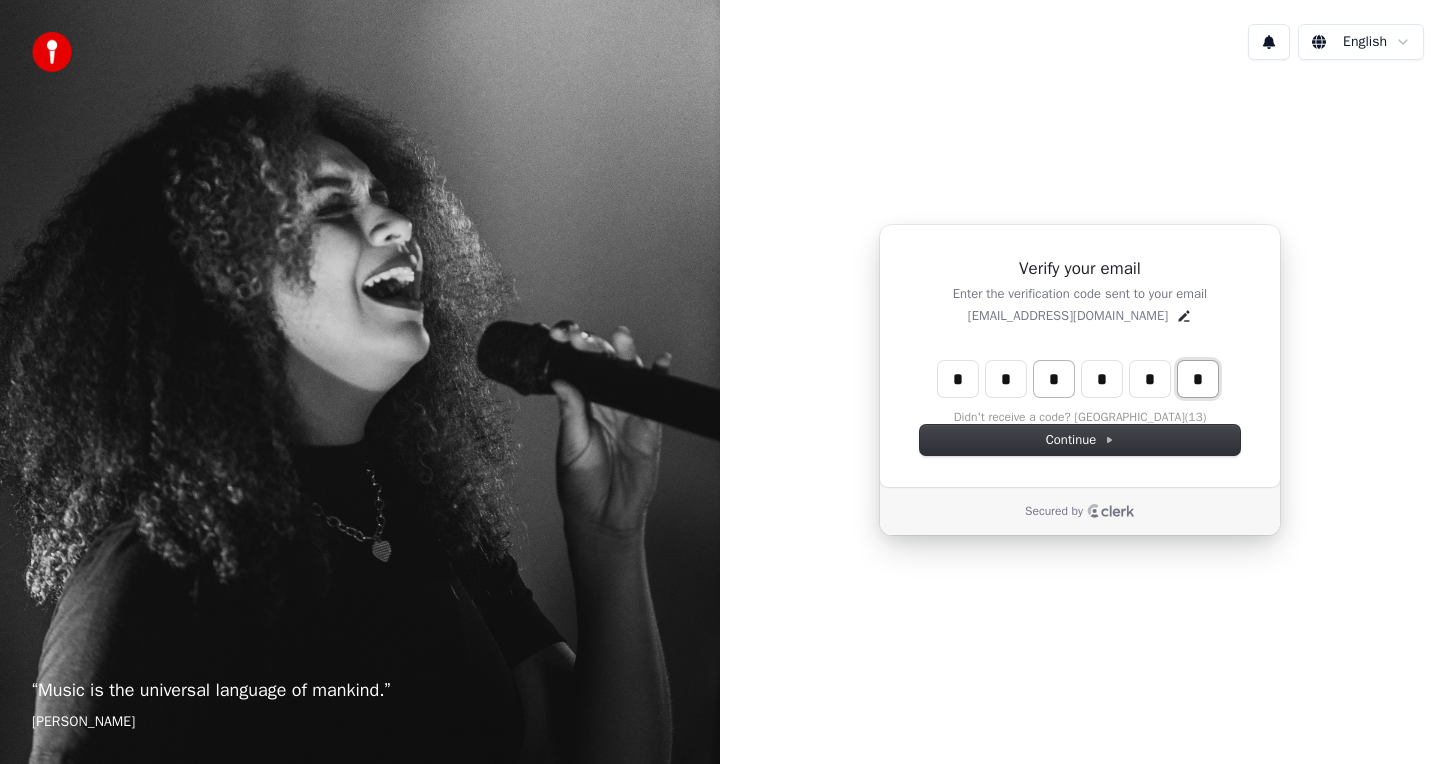type on "*" 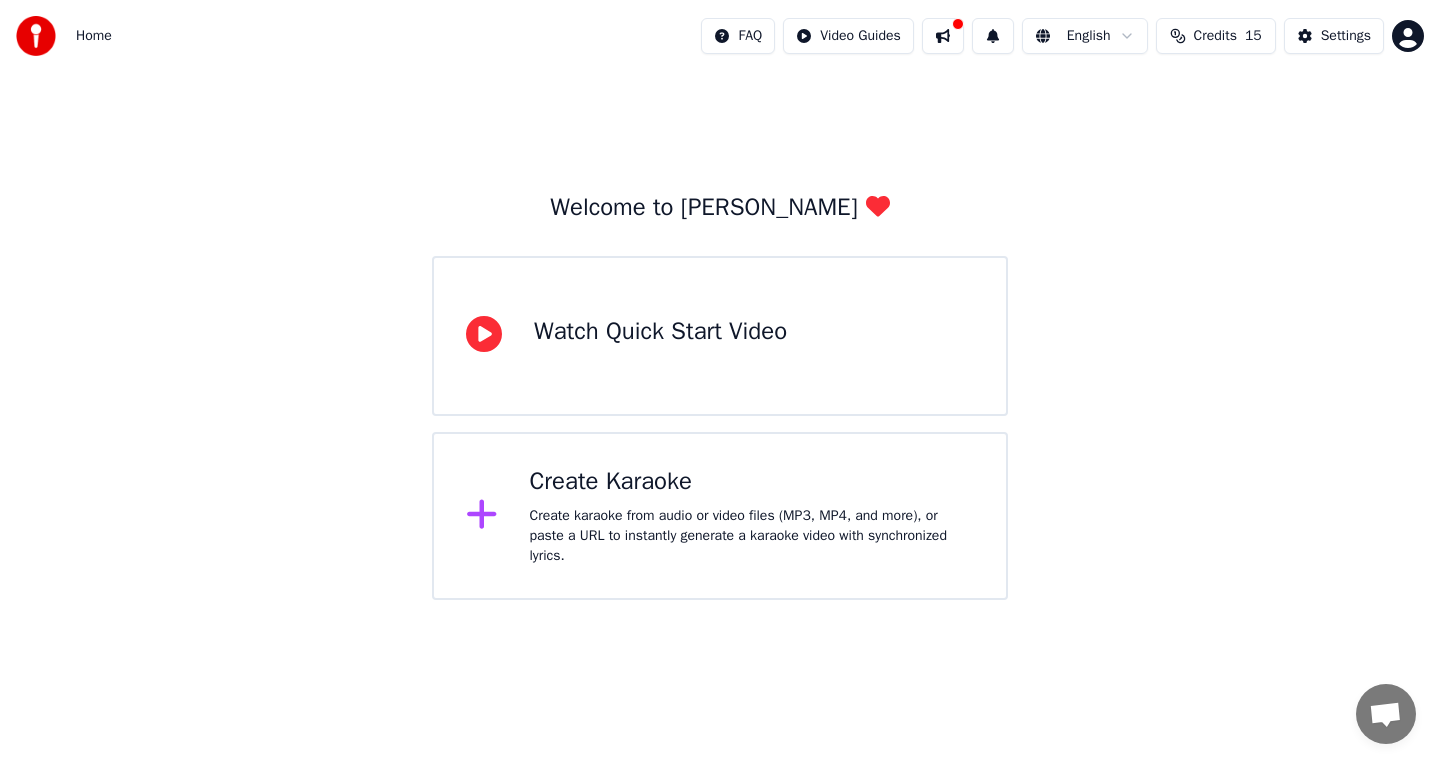 click on "Create Karaoke" at bounding box center [752, 482] 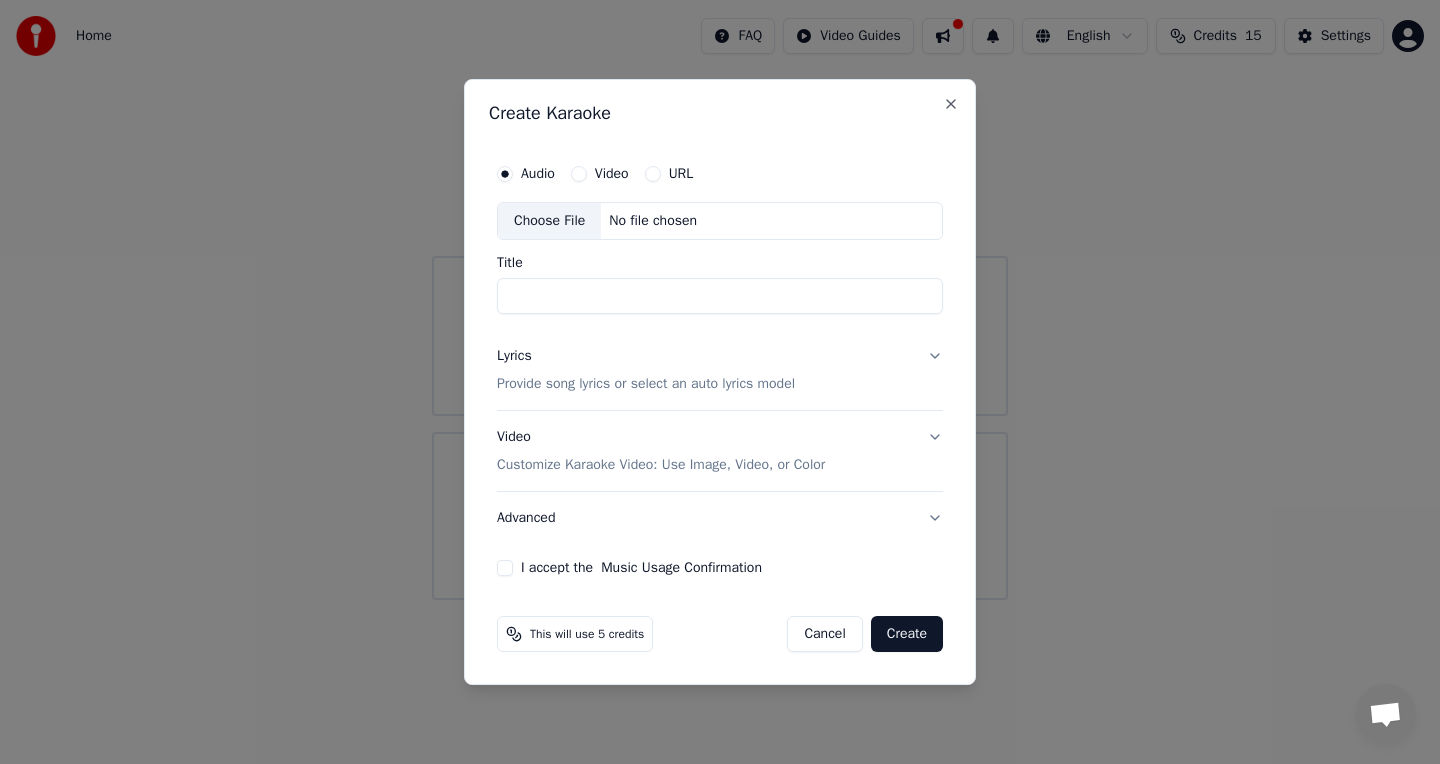click on "I accept the   Music Usage Confirmation" at bounding box center (505, 568) 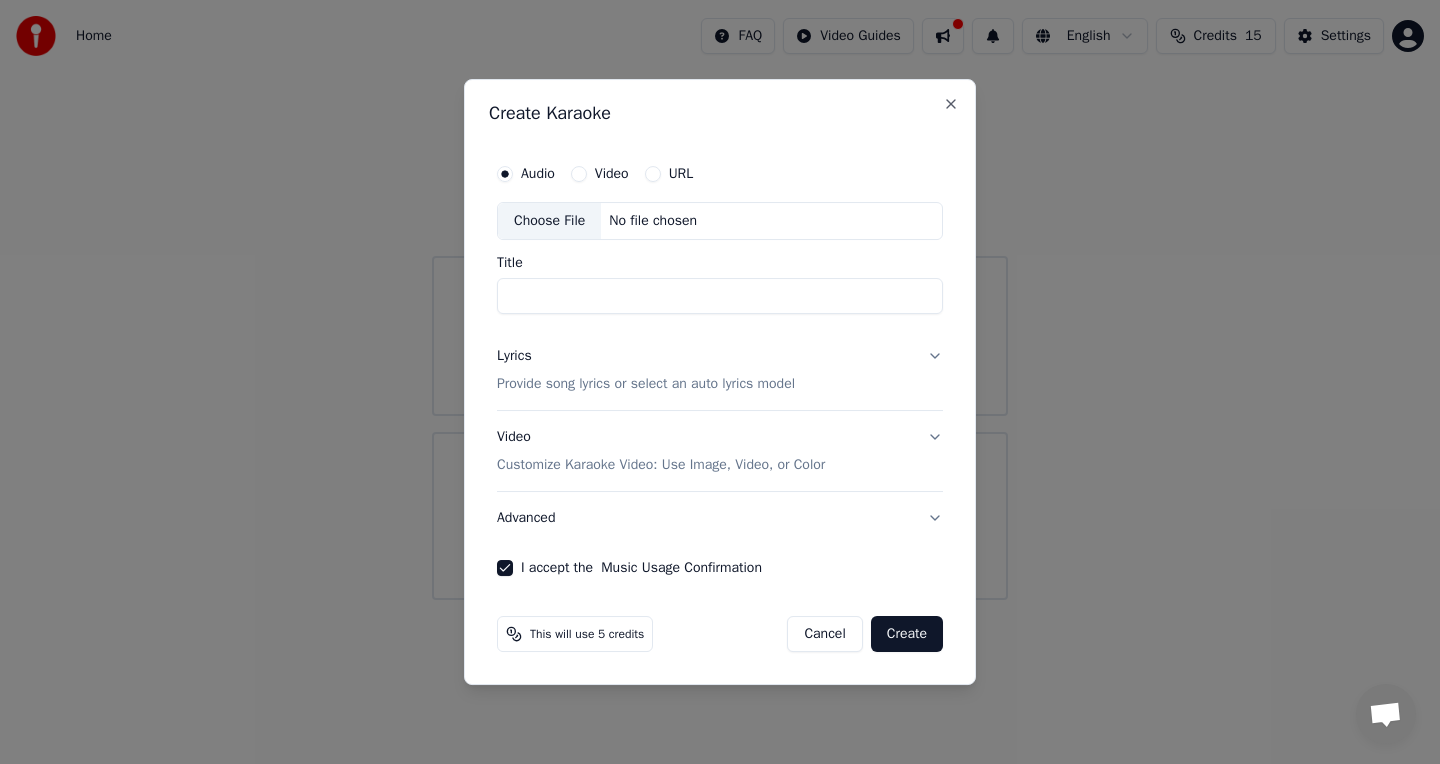 click on "Video" at bounding box center (579, 174) 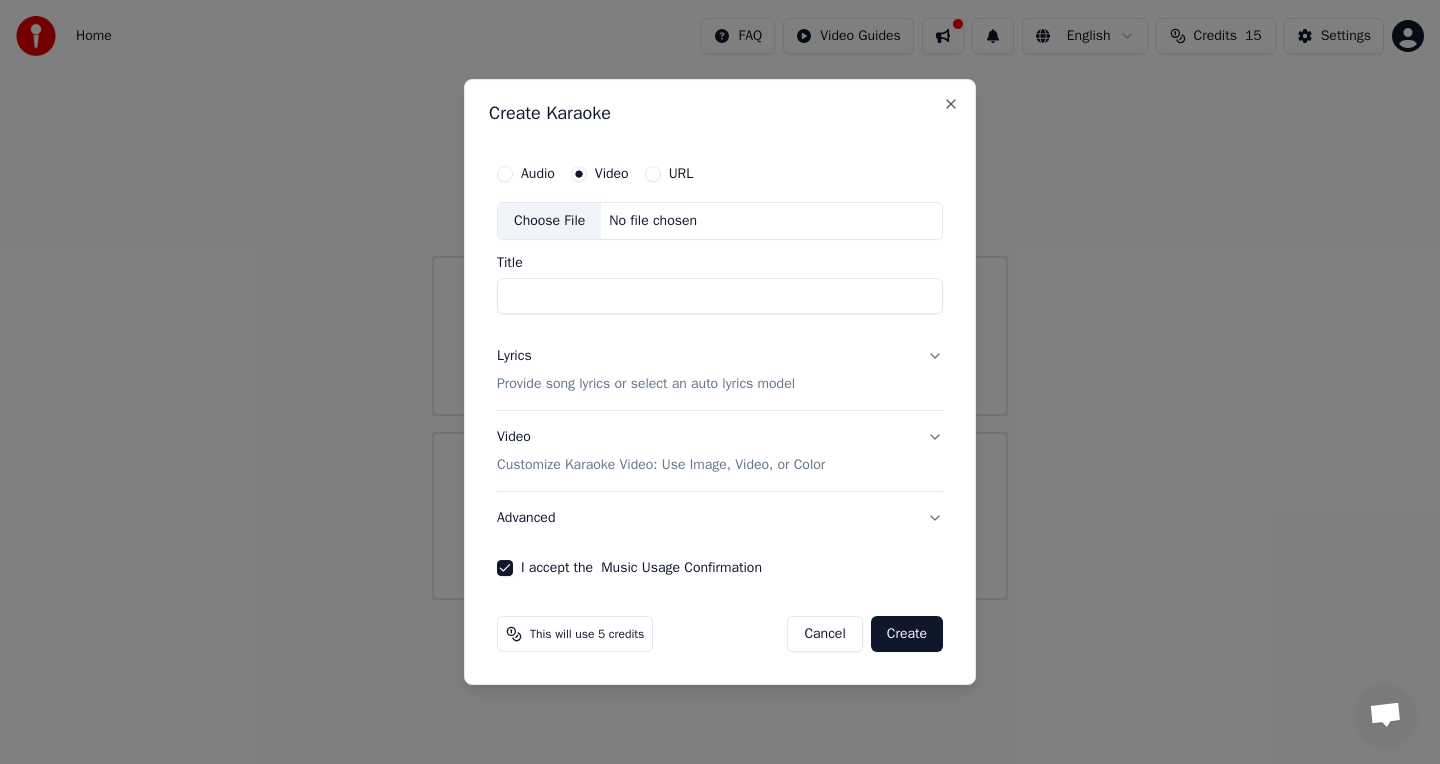 click on "URL" at bounding box center [681, 174] 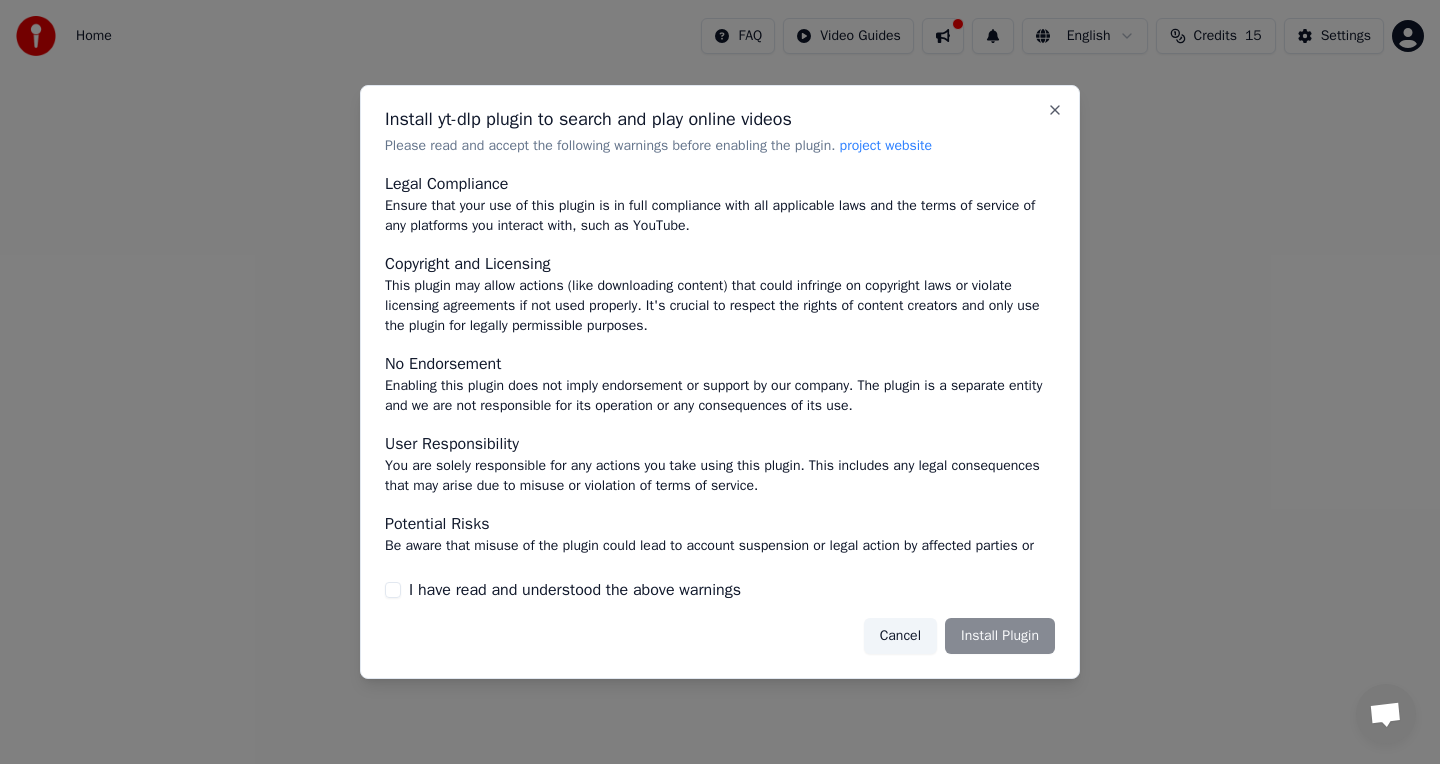 click on "Cancel Install Plugin" at bounding box center (959, 636) 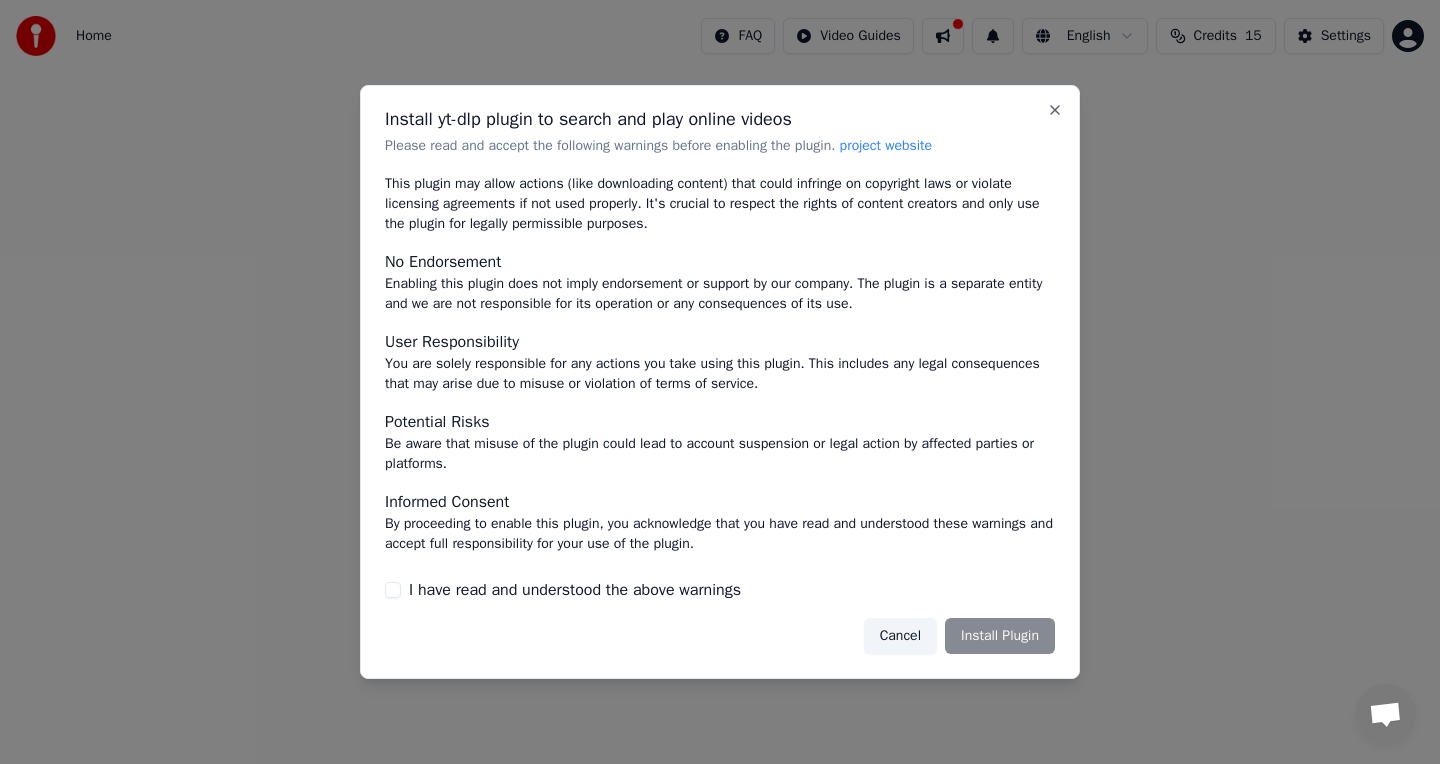 click on "I have read and understood the above warnings" at bounding box center [393, 590] 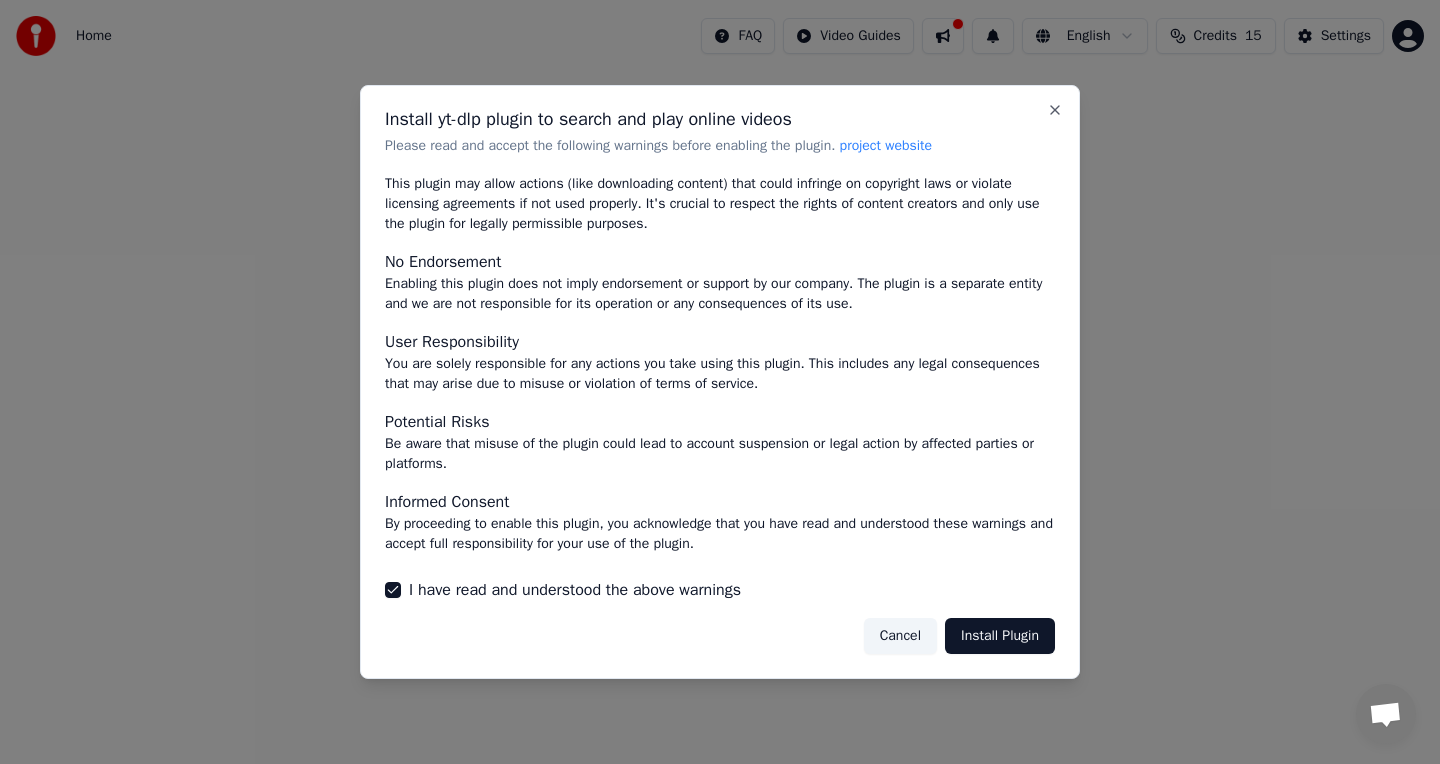 click on "Install Plugin" at bounding box center (1000, 636) 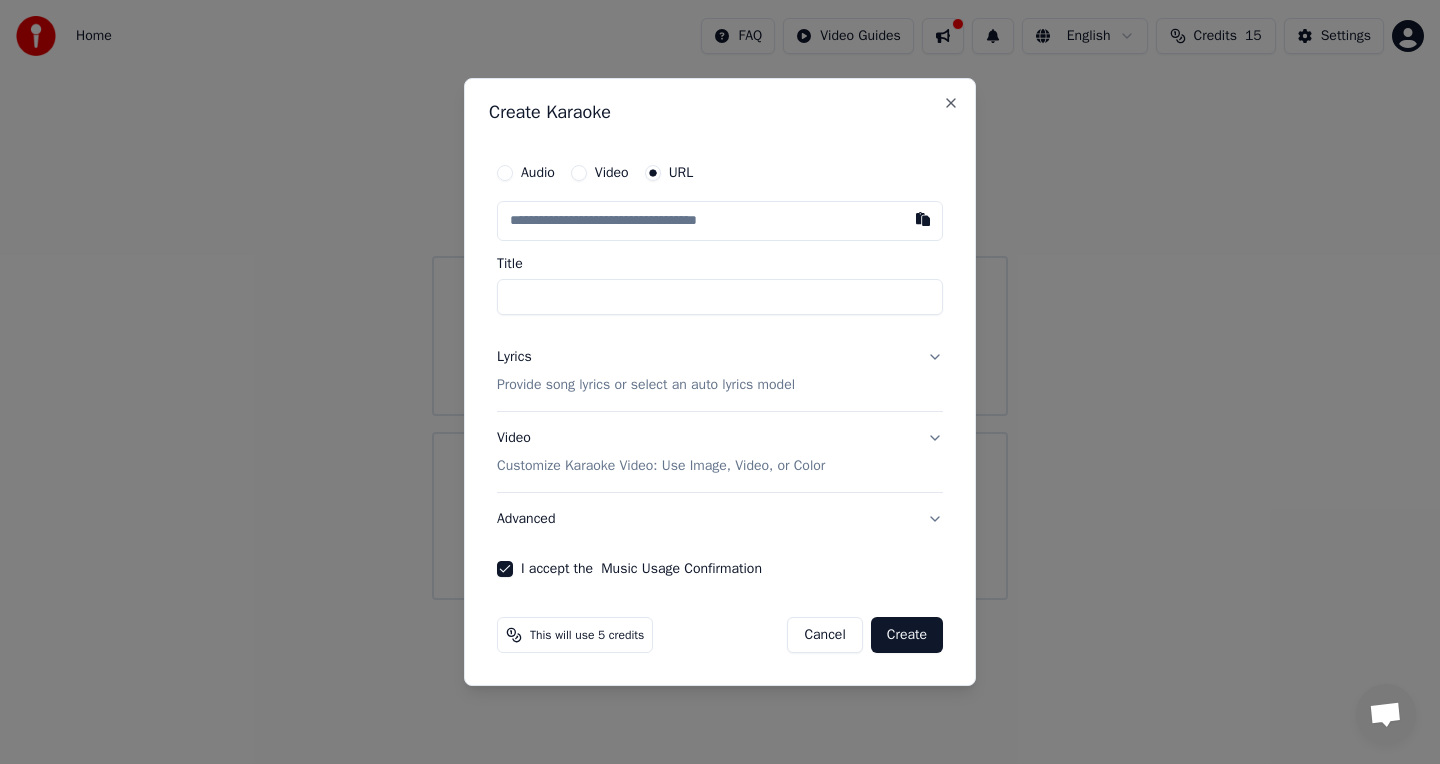 click on "URL" at bounding box center (681, 173) 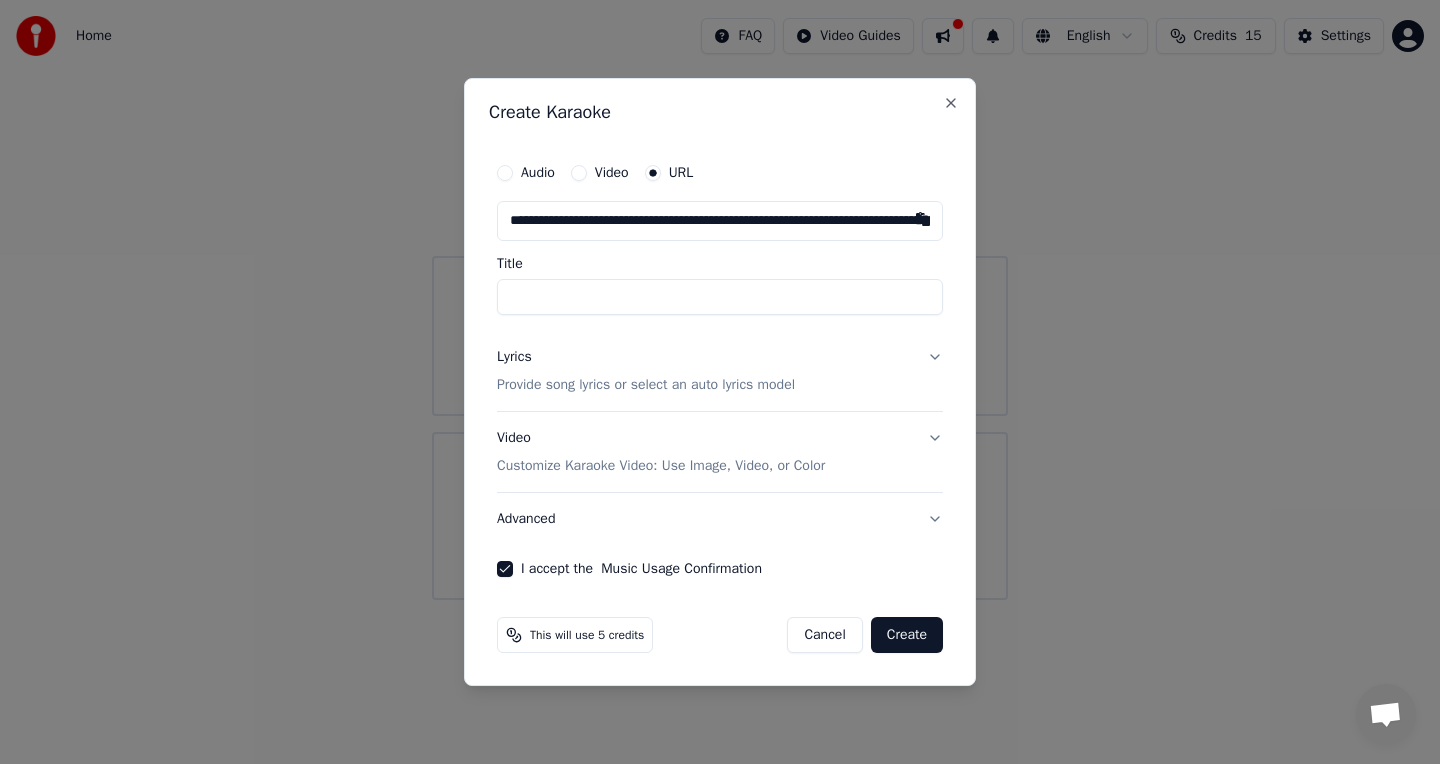scroll, scrollTop: 0, scrollLeft: 280, axis: horizontal 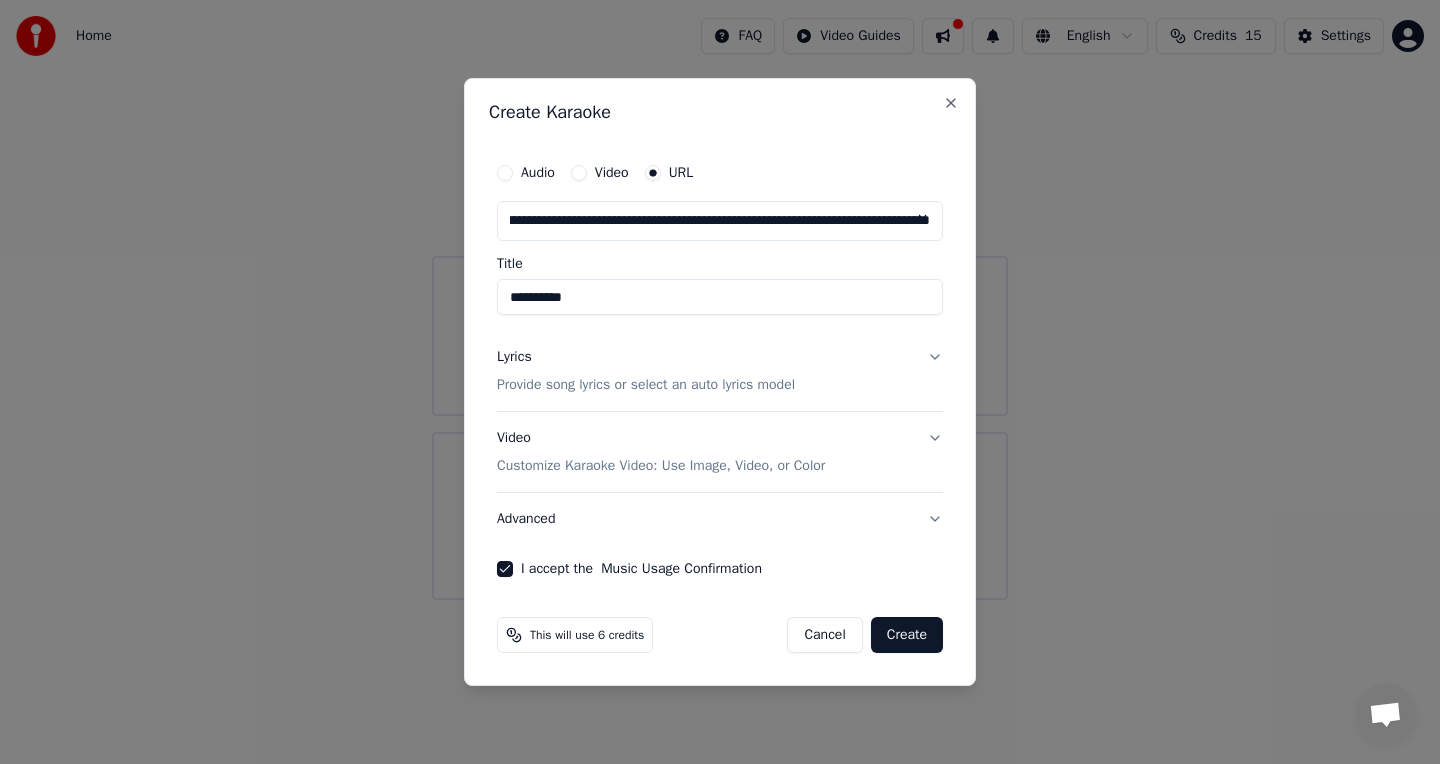 type on "**********" 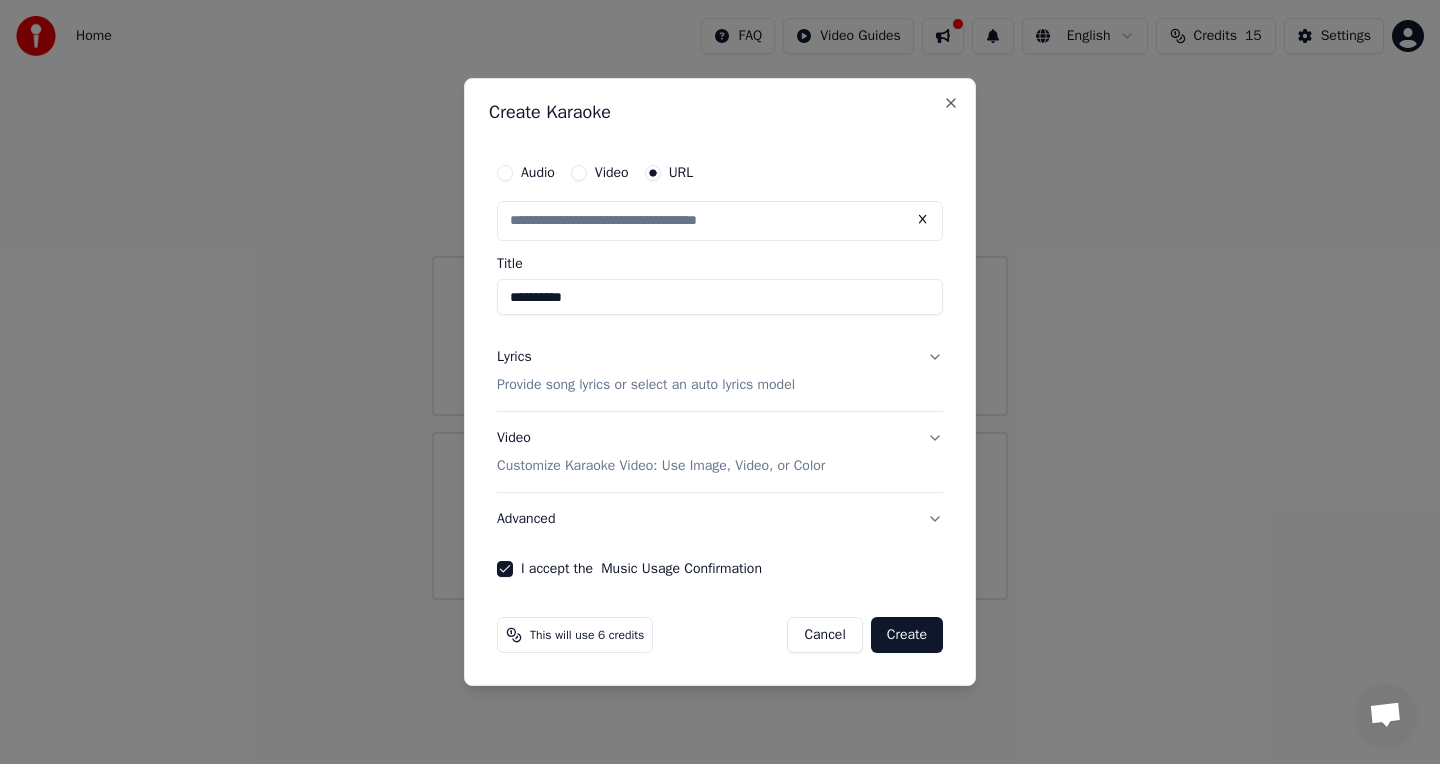 scroll, scrollTop: 0, scrollLeft: 0, axis: both 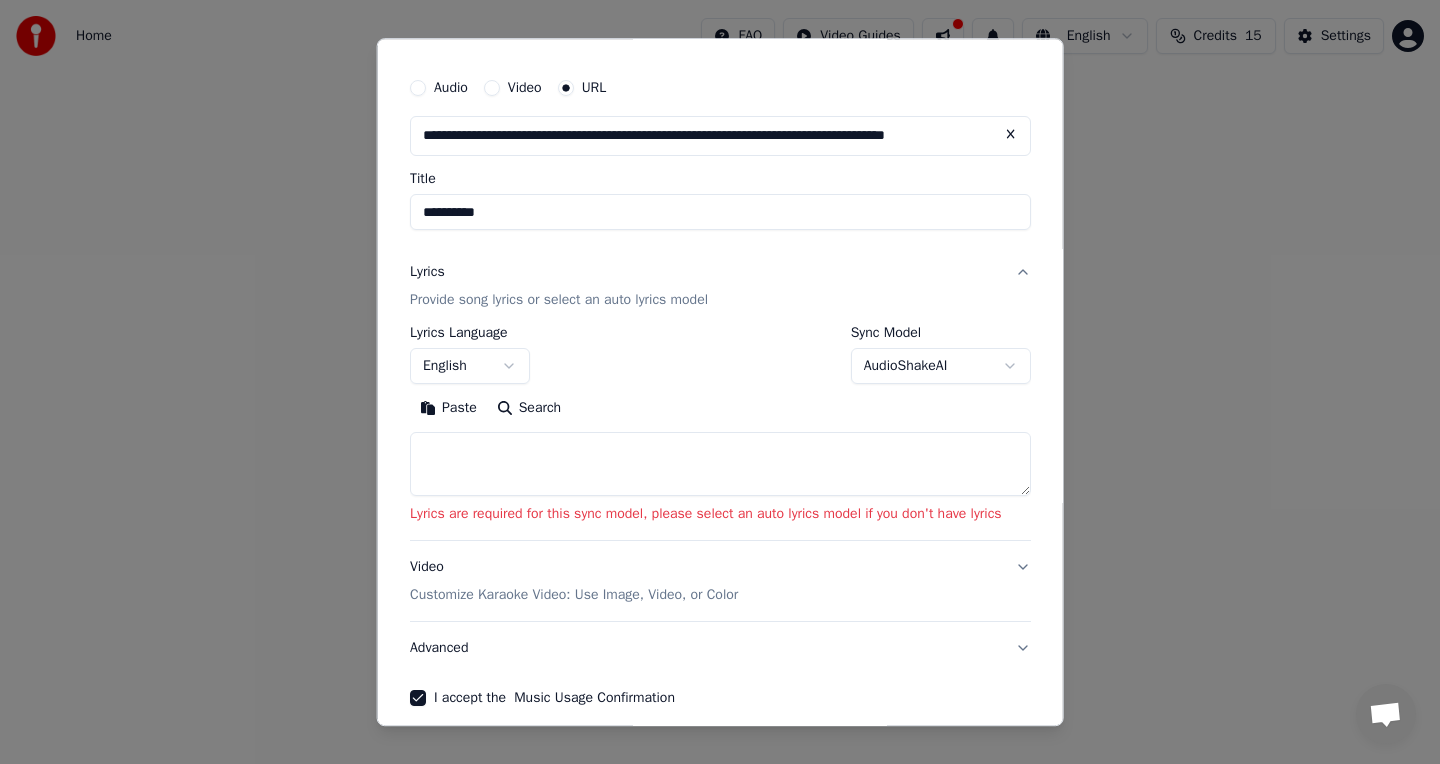 click on "English" at bounding box center [470, 366] 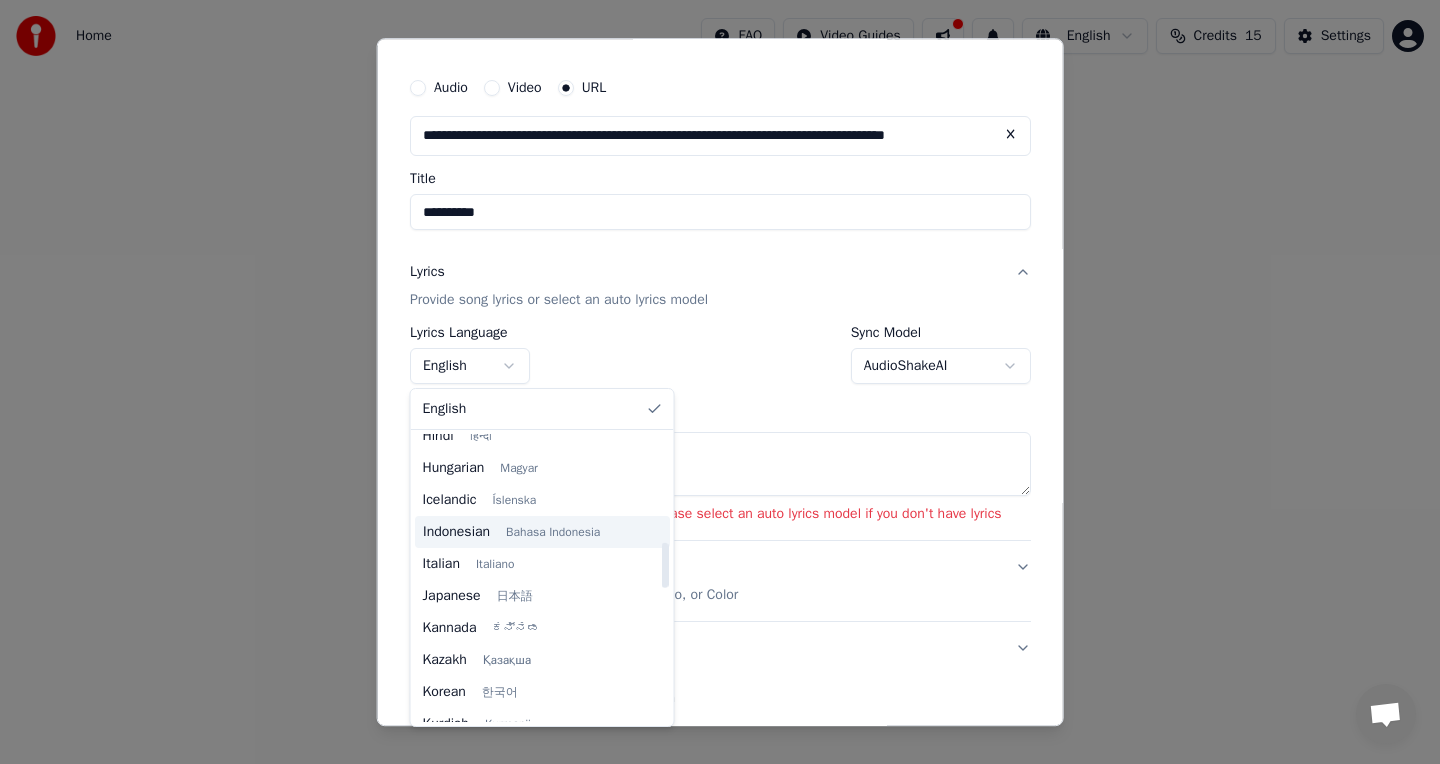 scroll, scrollTop: 688, scrollLeft: 0, axis: vertical 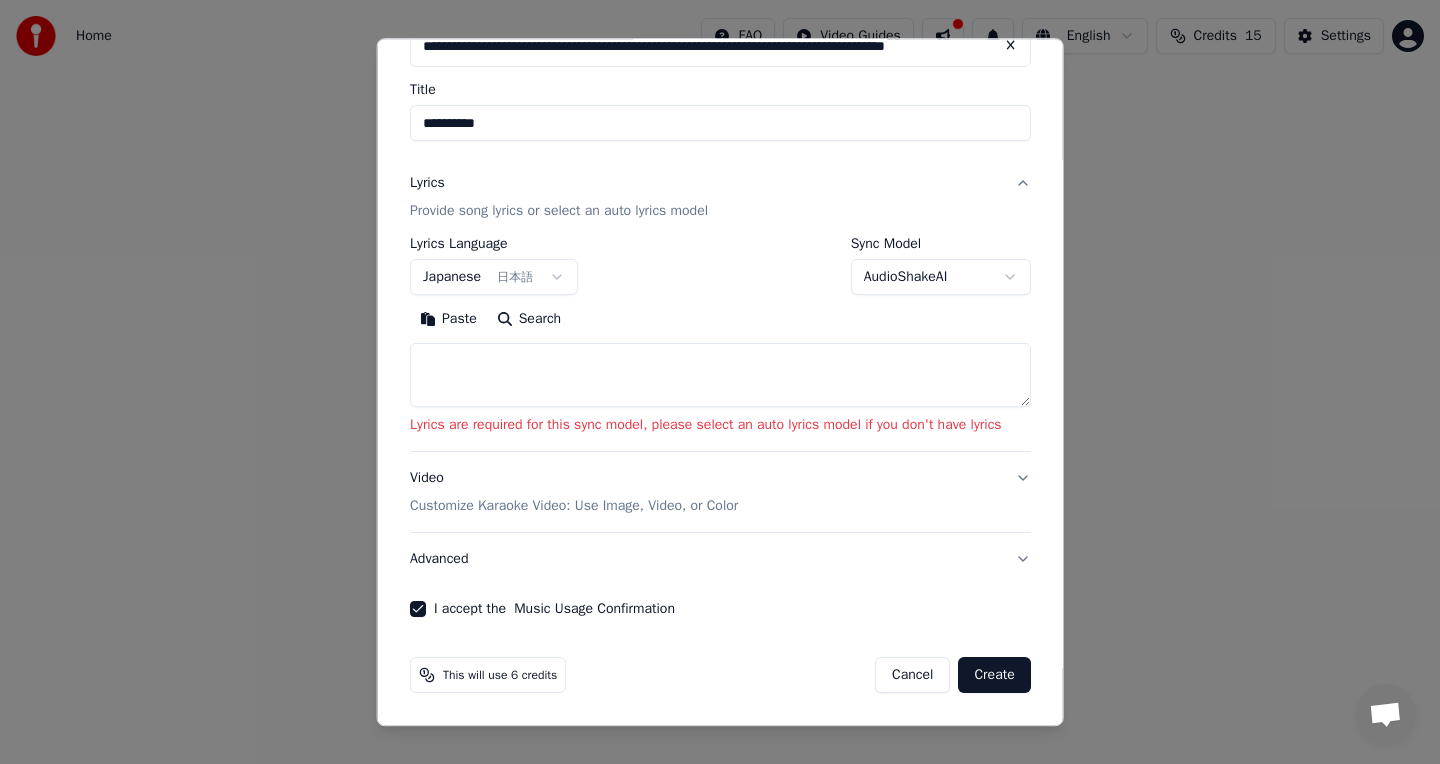 click on "Create" at bounding box center (994, 675) 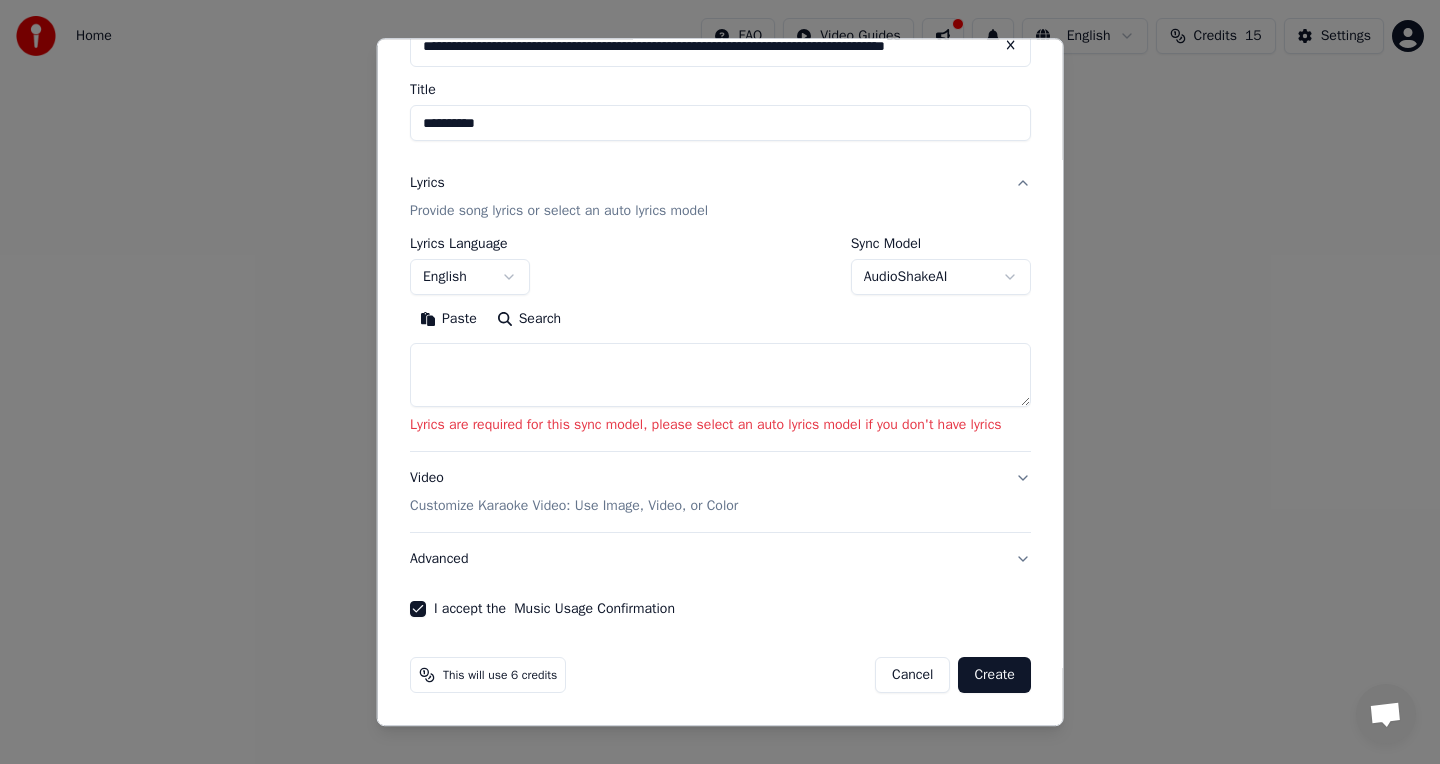 click on "Create" at bounding box center [994, 675] 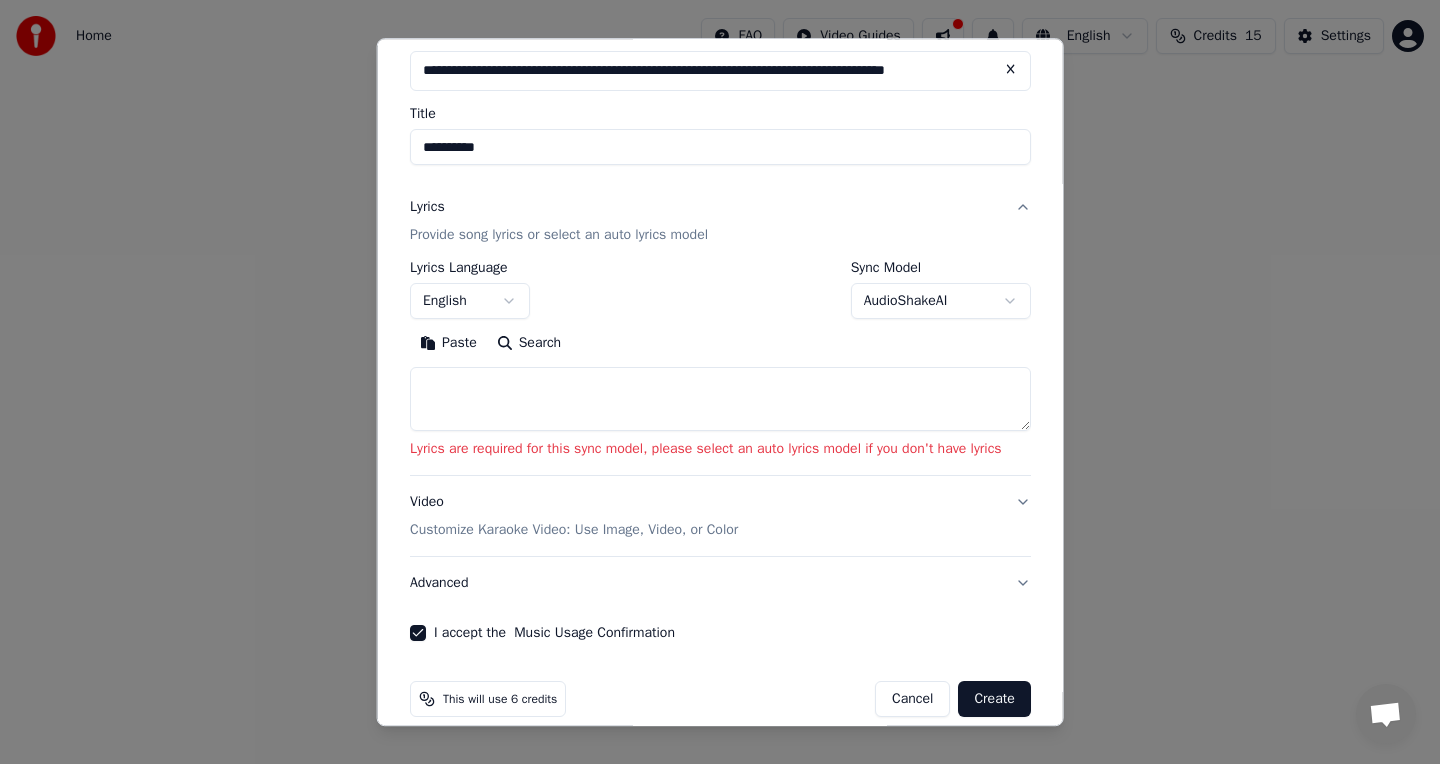 scroll, scrollTop: 99, scrollLeft: 0, axis: vertical 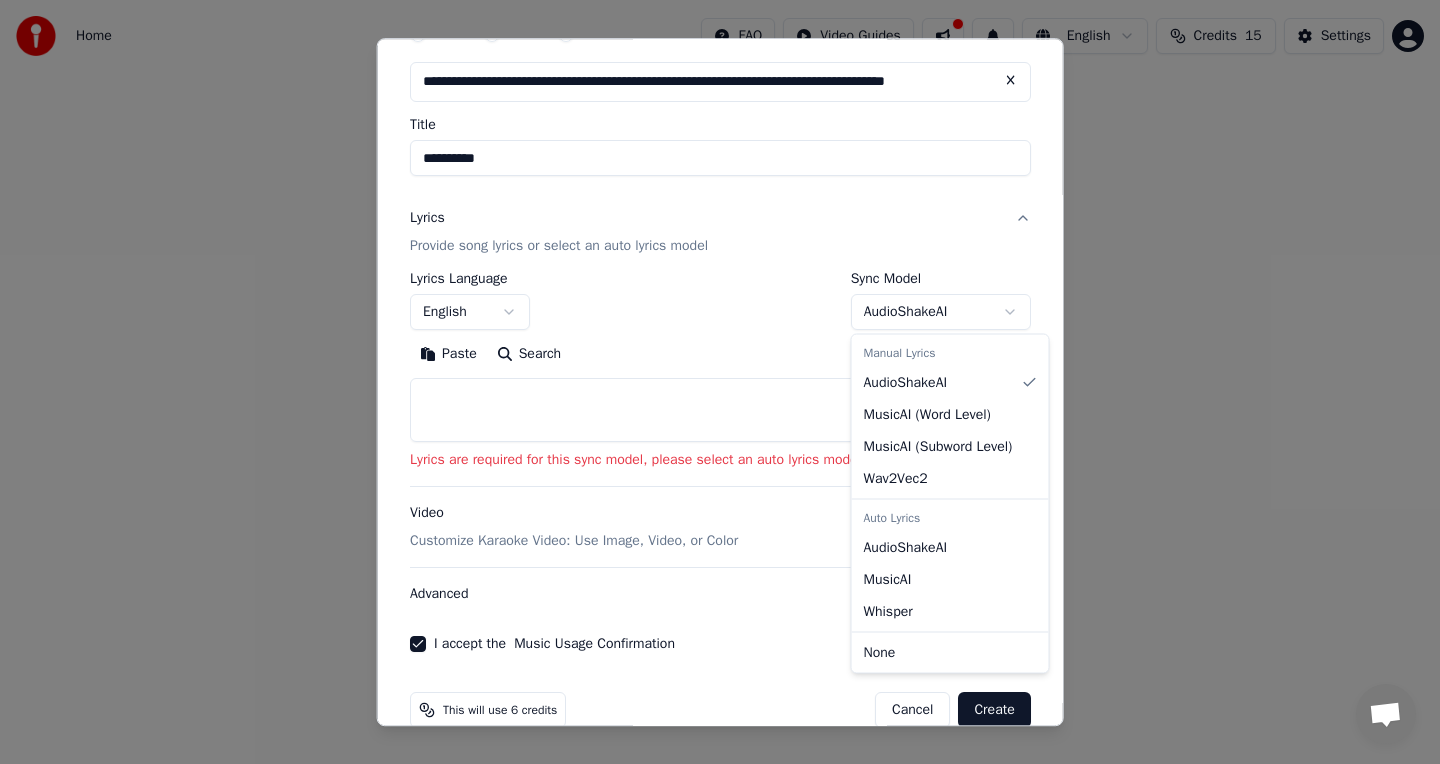 click on "**********" at bounding box center [720, 300] 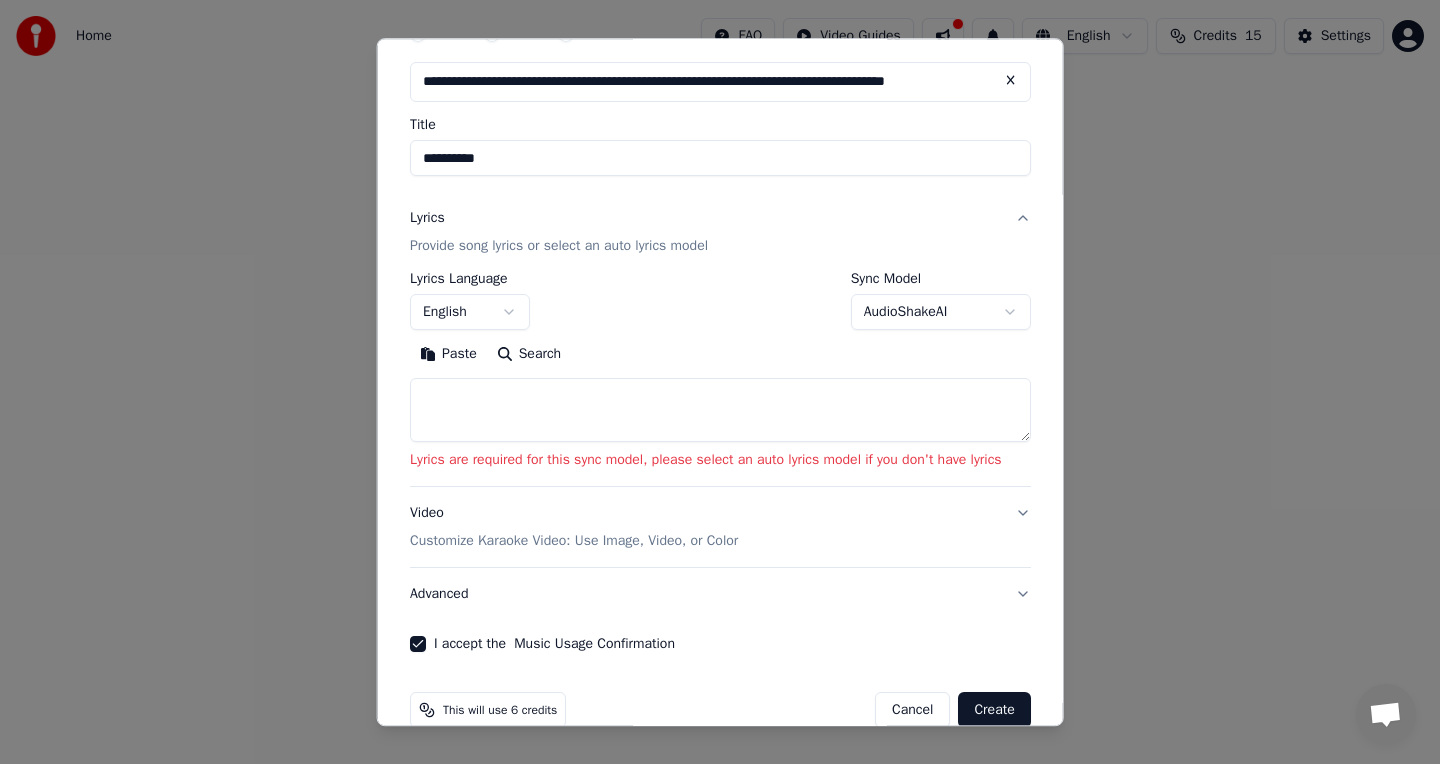 click on "**********" at bounding box center [720, 300] 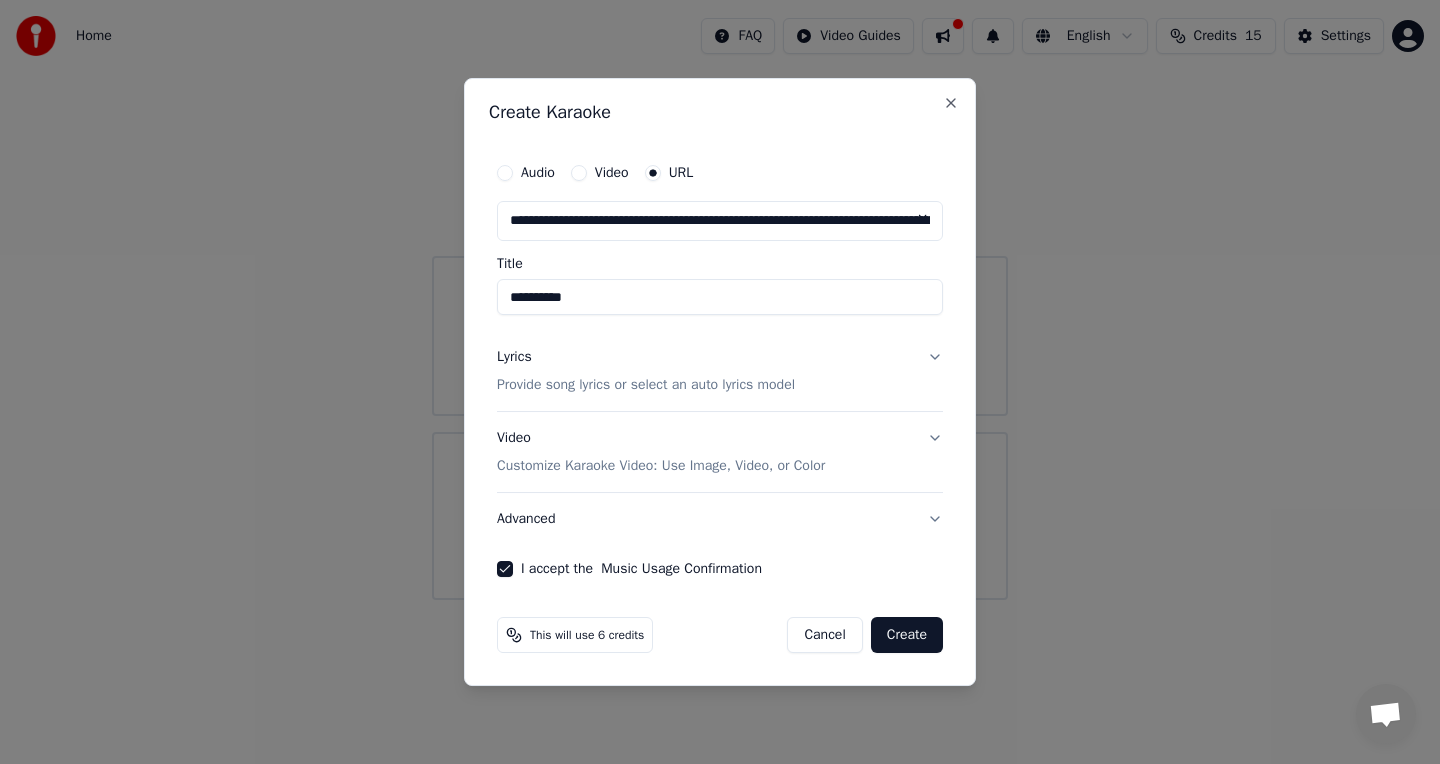 click on "Create" at bounding box center [907, 635] 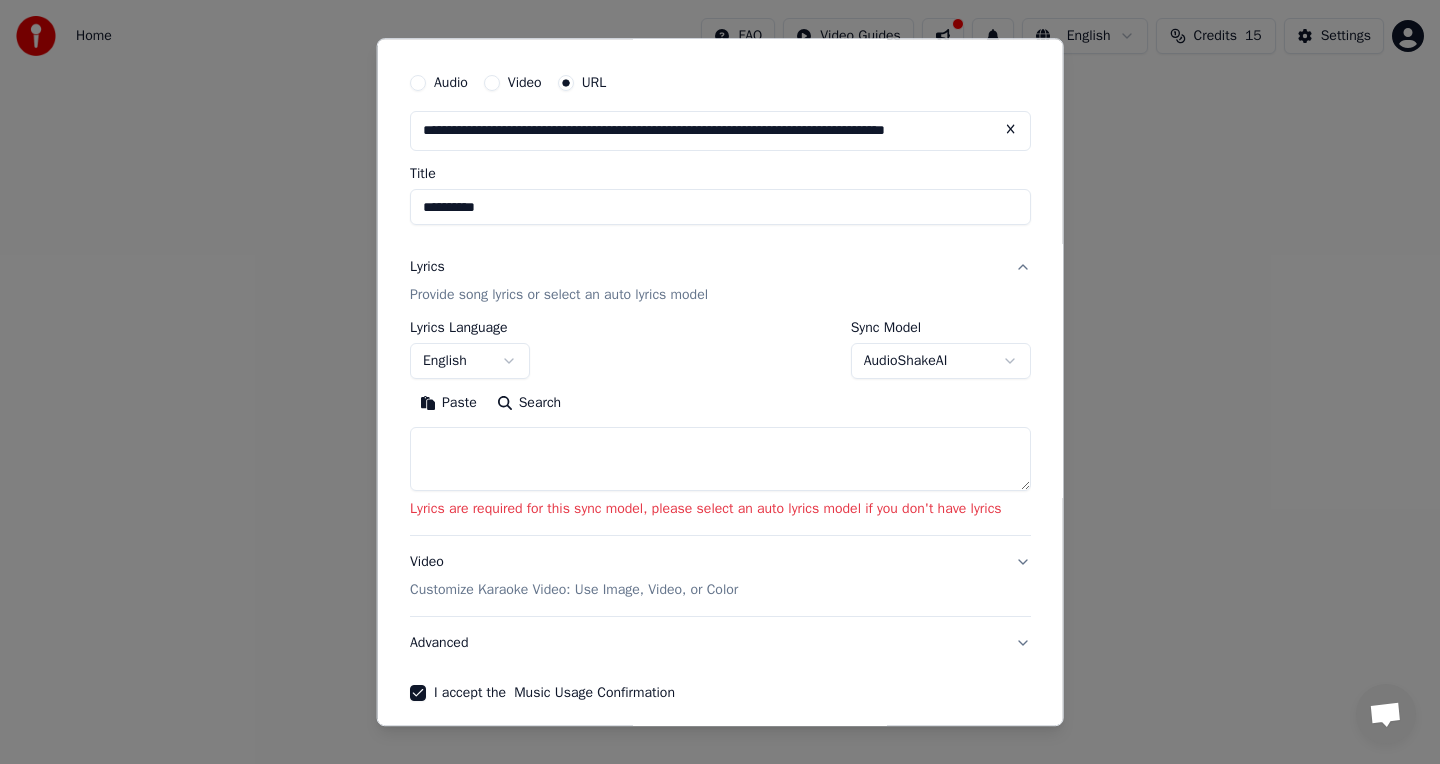 scroll, scrollTop: 53, scrollLeft: 0, axis: vertical 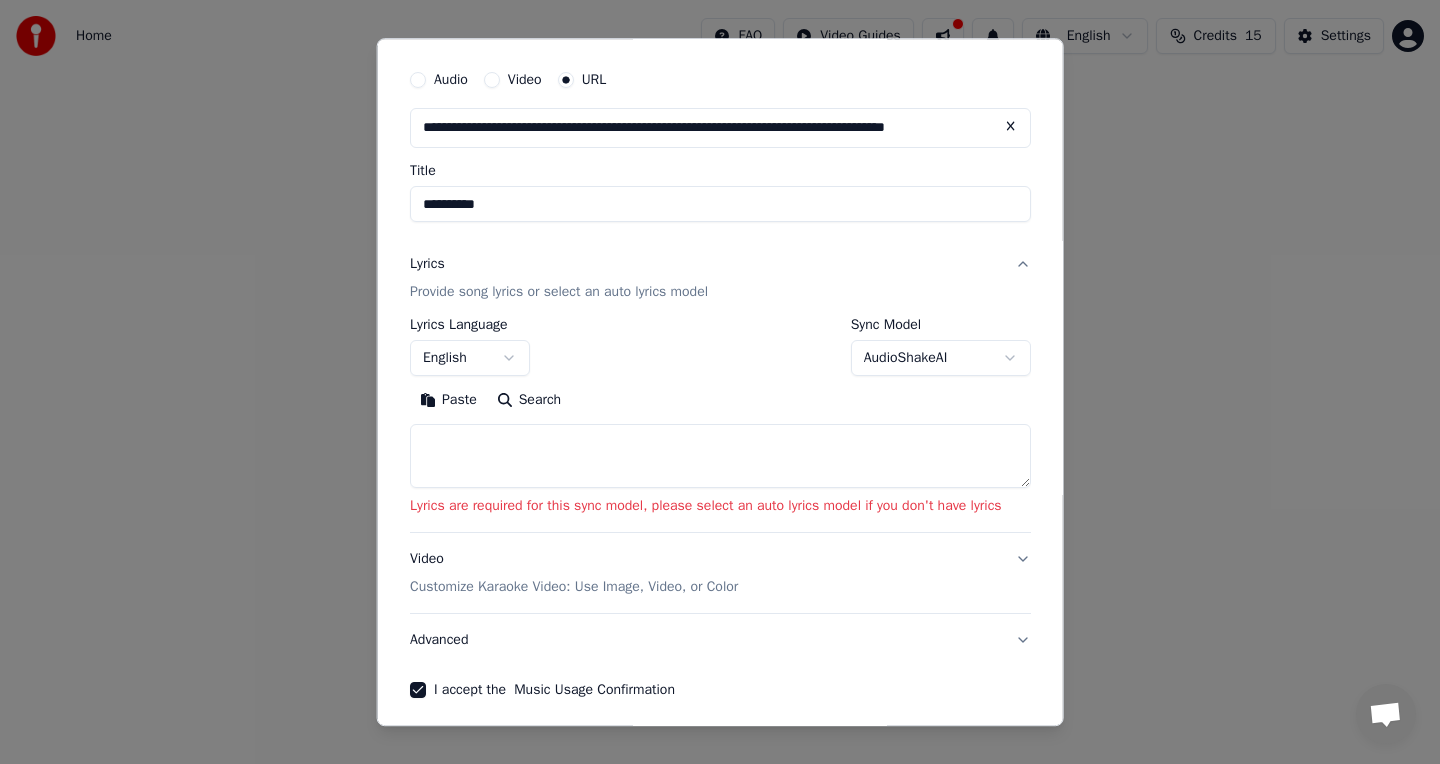 click on "**********" at bounding box center (720, 300) 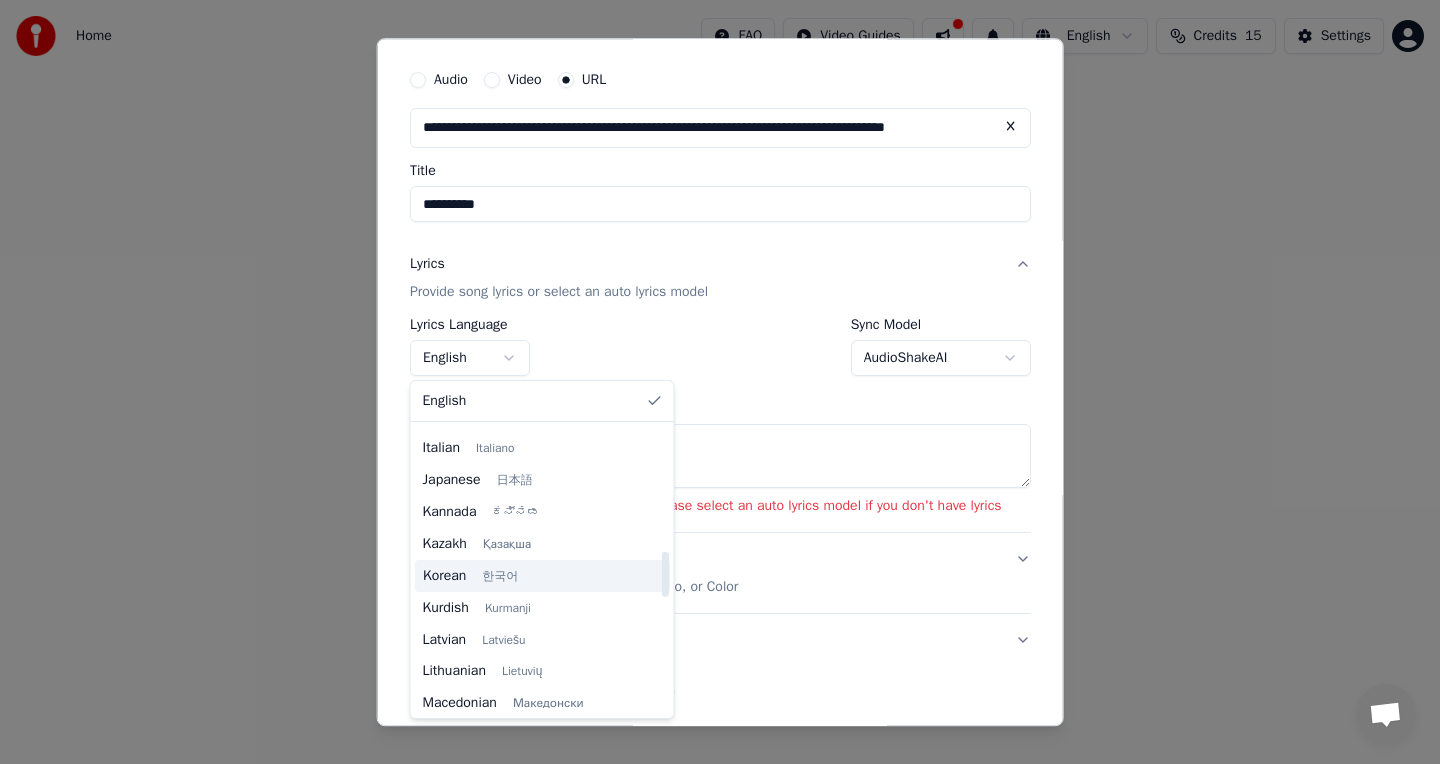 scroll, scrollTop: 792, scrollLeft: 0, axis: vertical 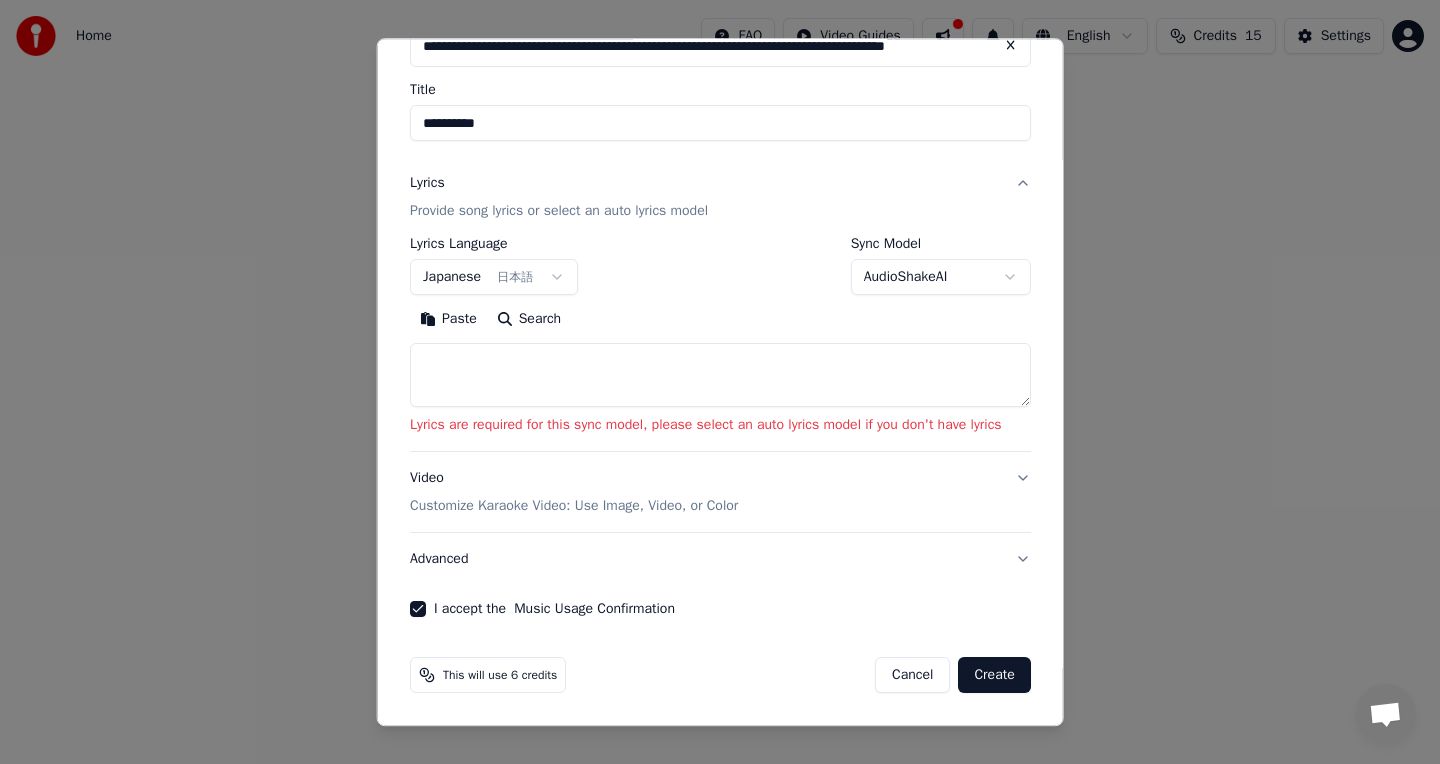 click on "Create" at bounding box center [994, 675] 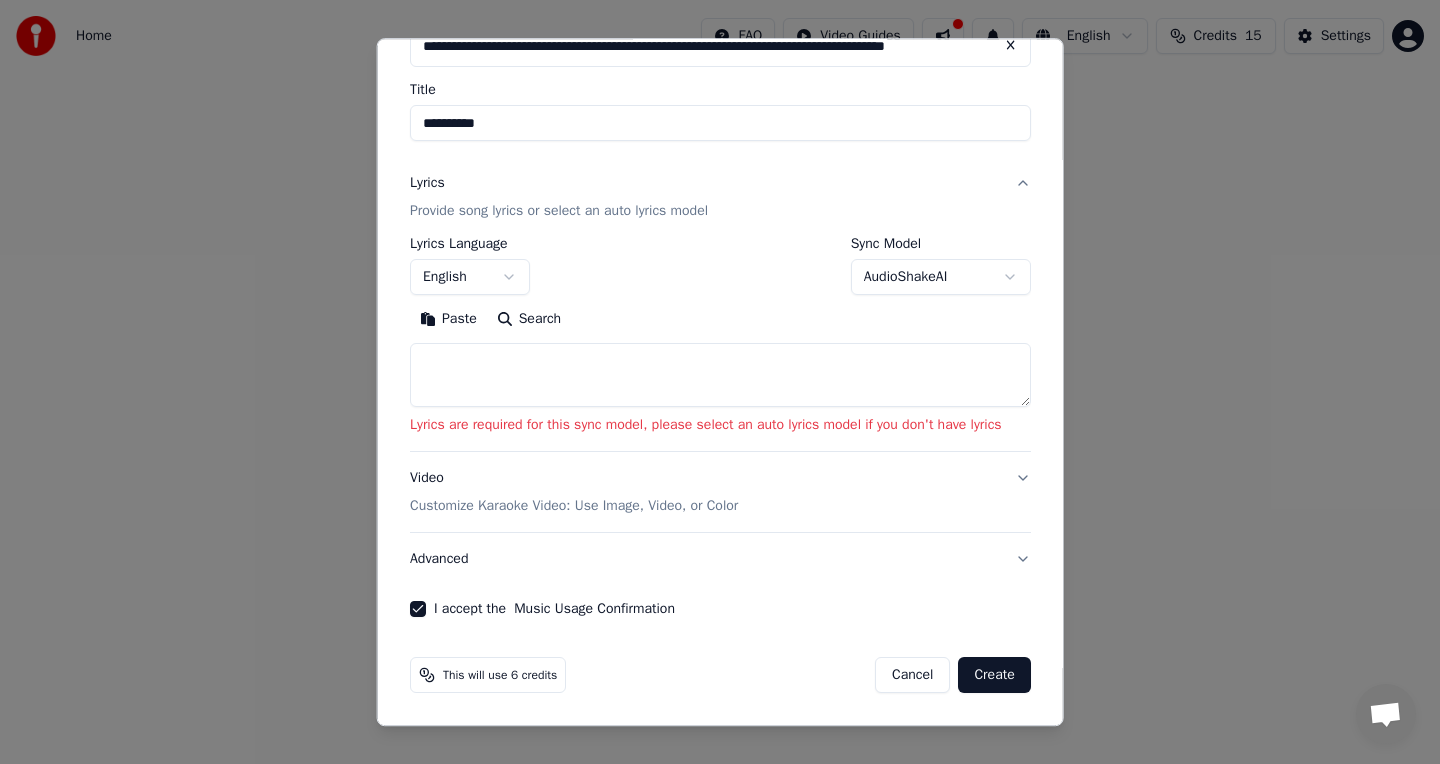 click on "Create" at bounding box center (994, 675) 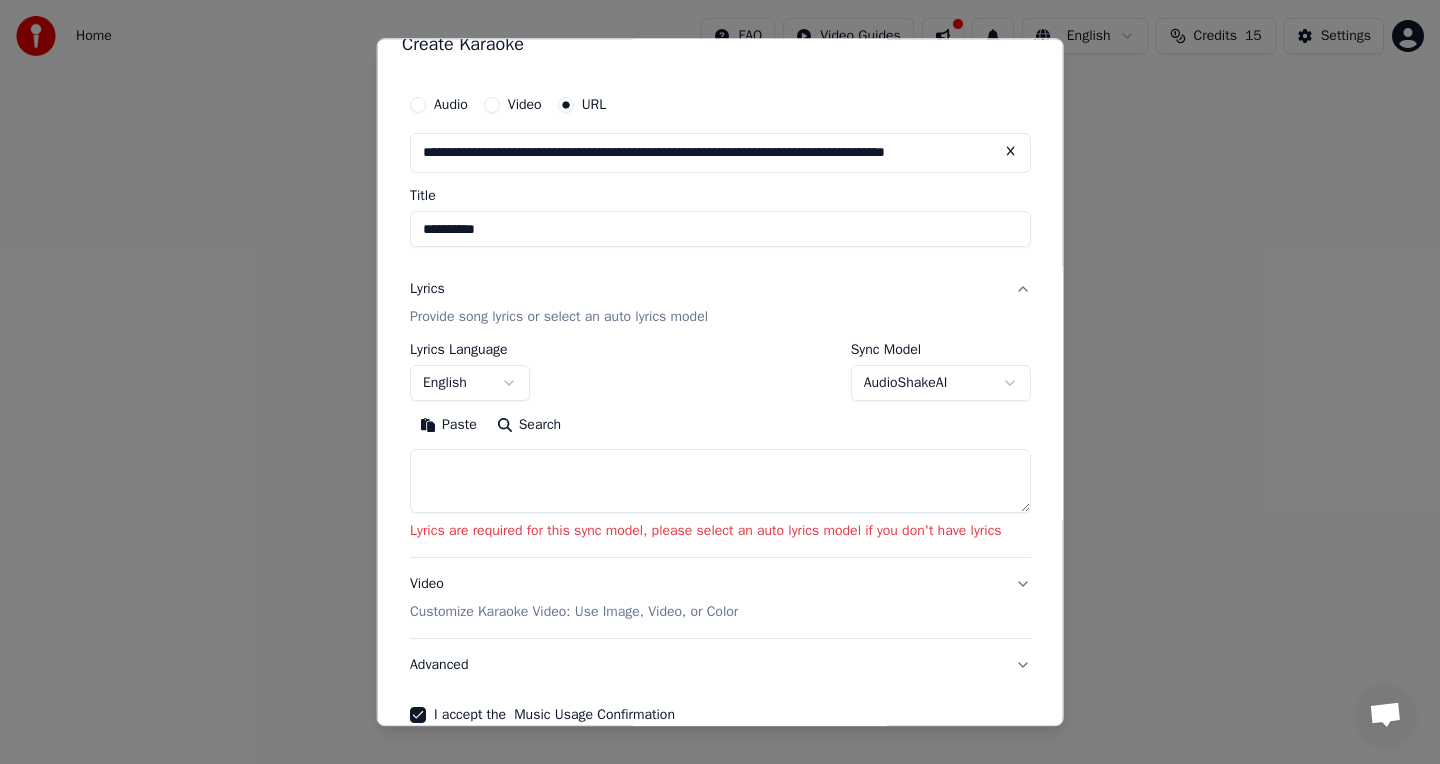 scroll, scrollTop: 134, scrollLeft: 0, axis: vertical 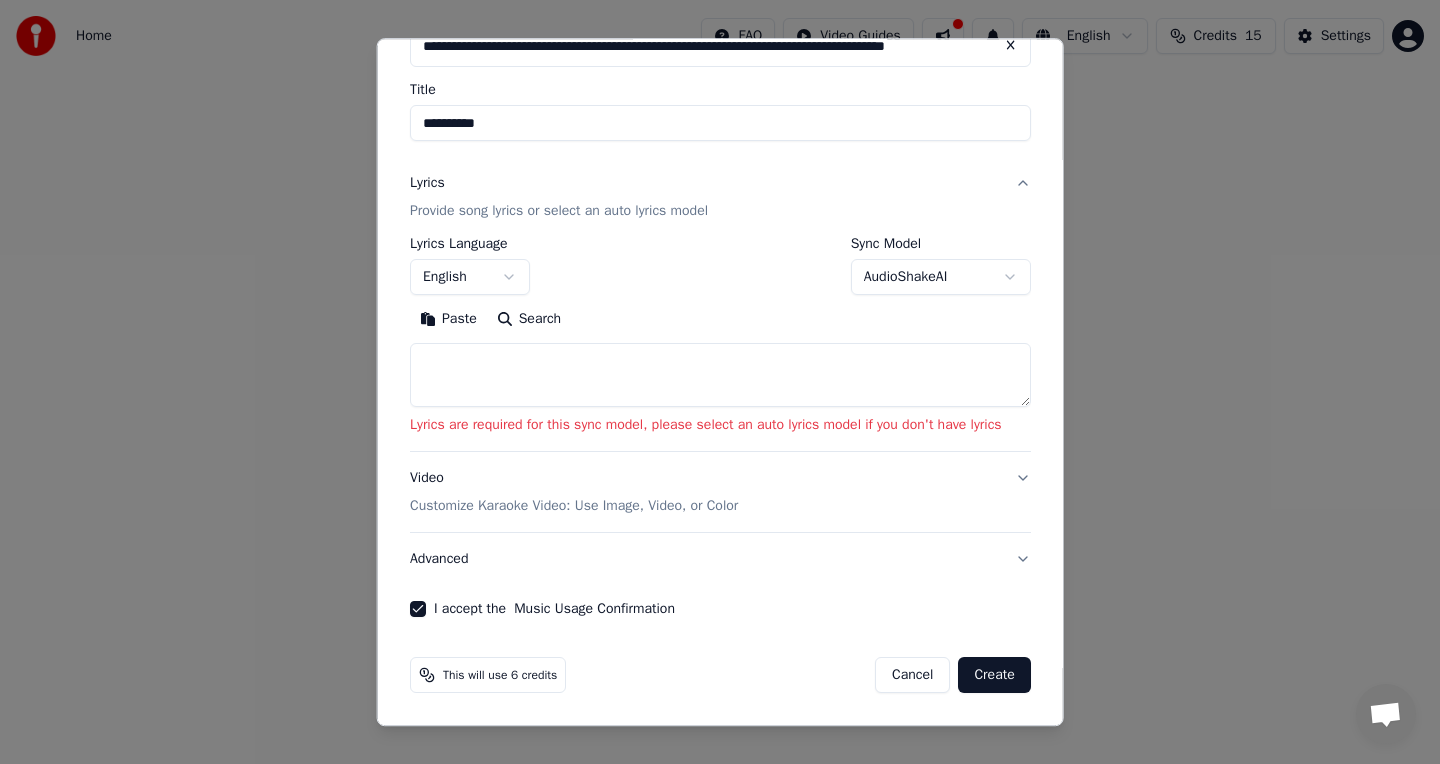 click on "Lyrics" at bounding box center [427, 183] 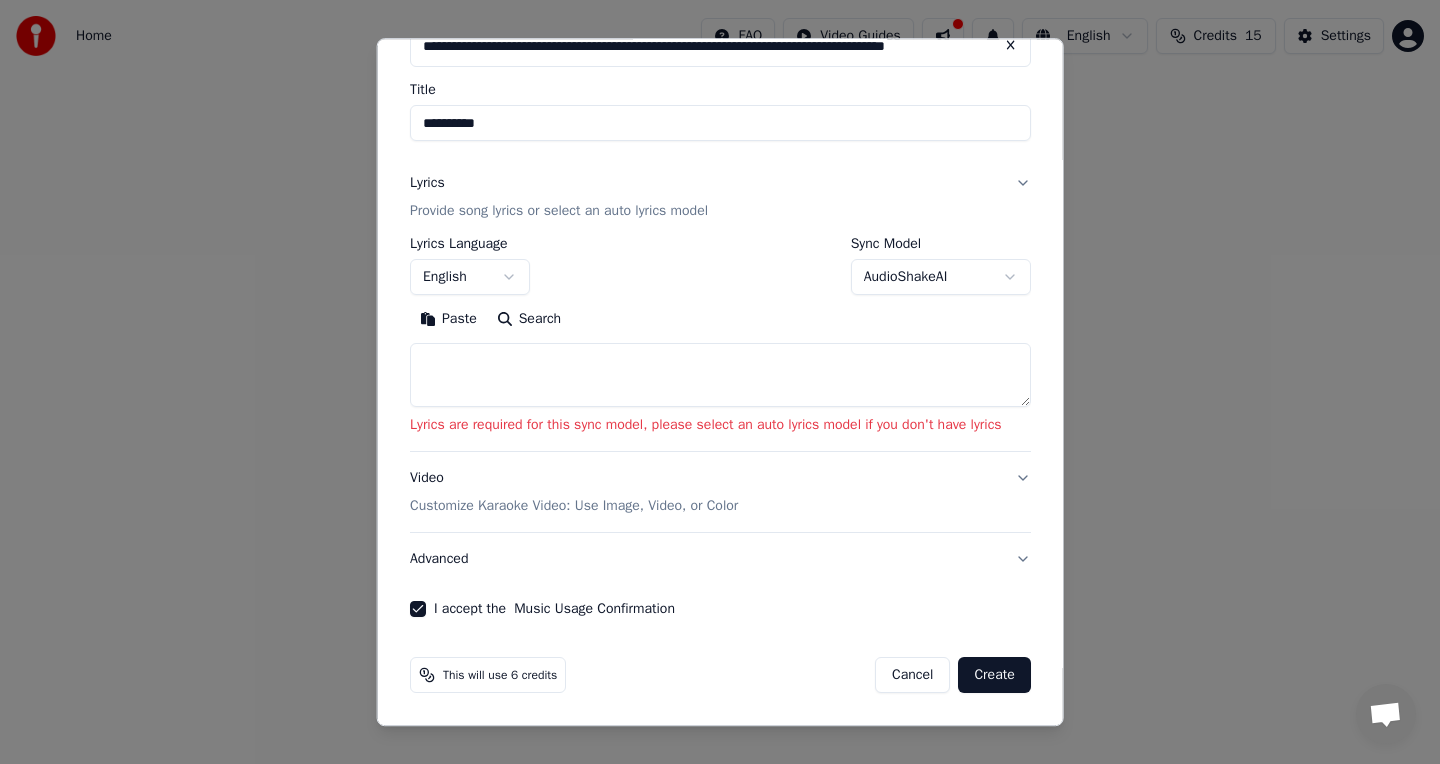 scroll, scrollTop: 0, scrollLeft: 0, axis: both 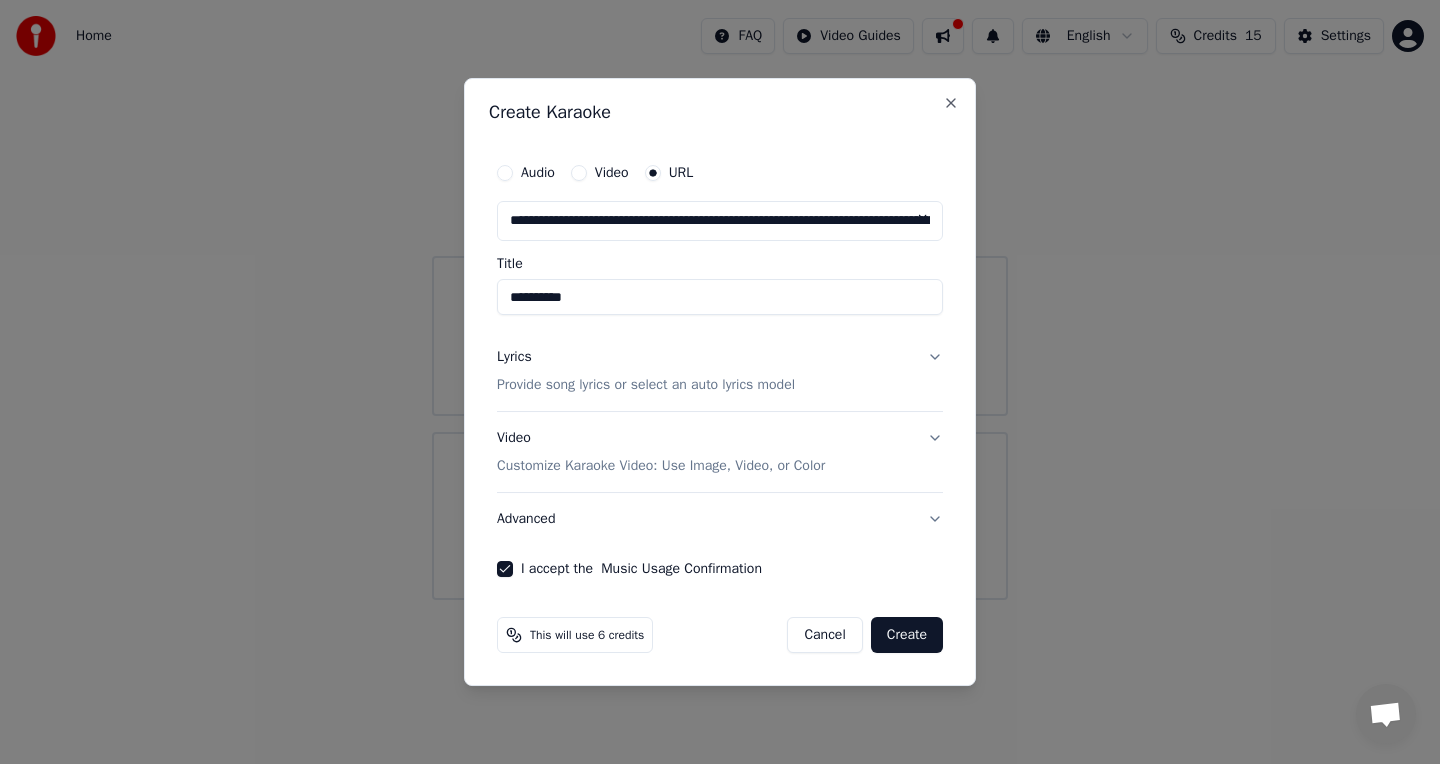 click on "Provide song lyrics or select an auto lyrics model" at bounding box center [646, 385] 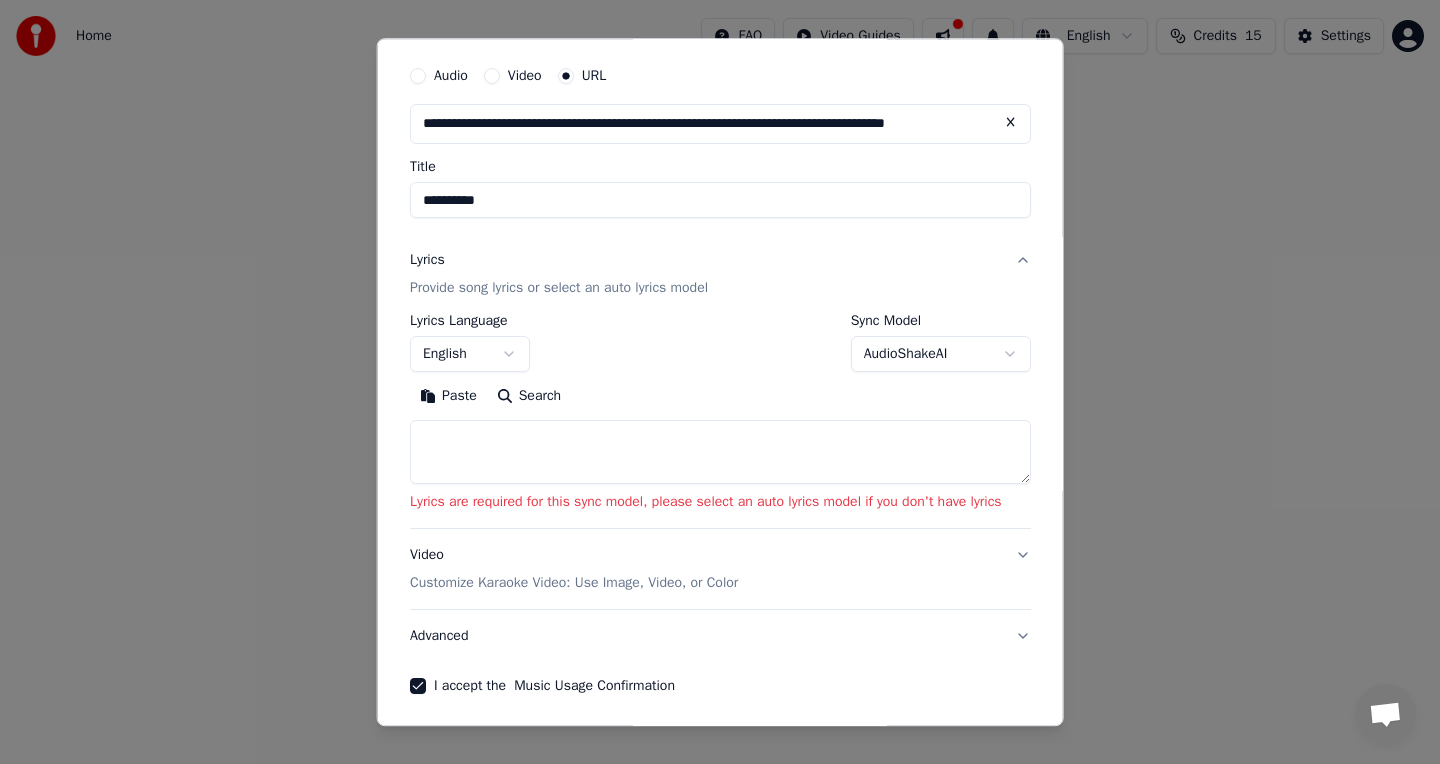 scroll, scrollTop: 73, scrollLeft: 0, axis: vertical 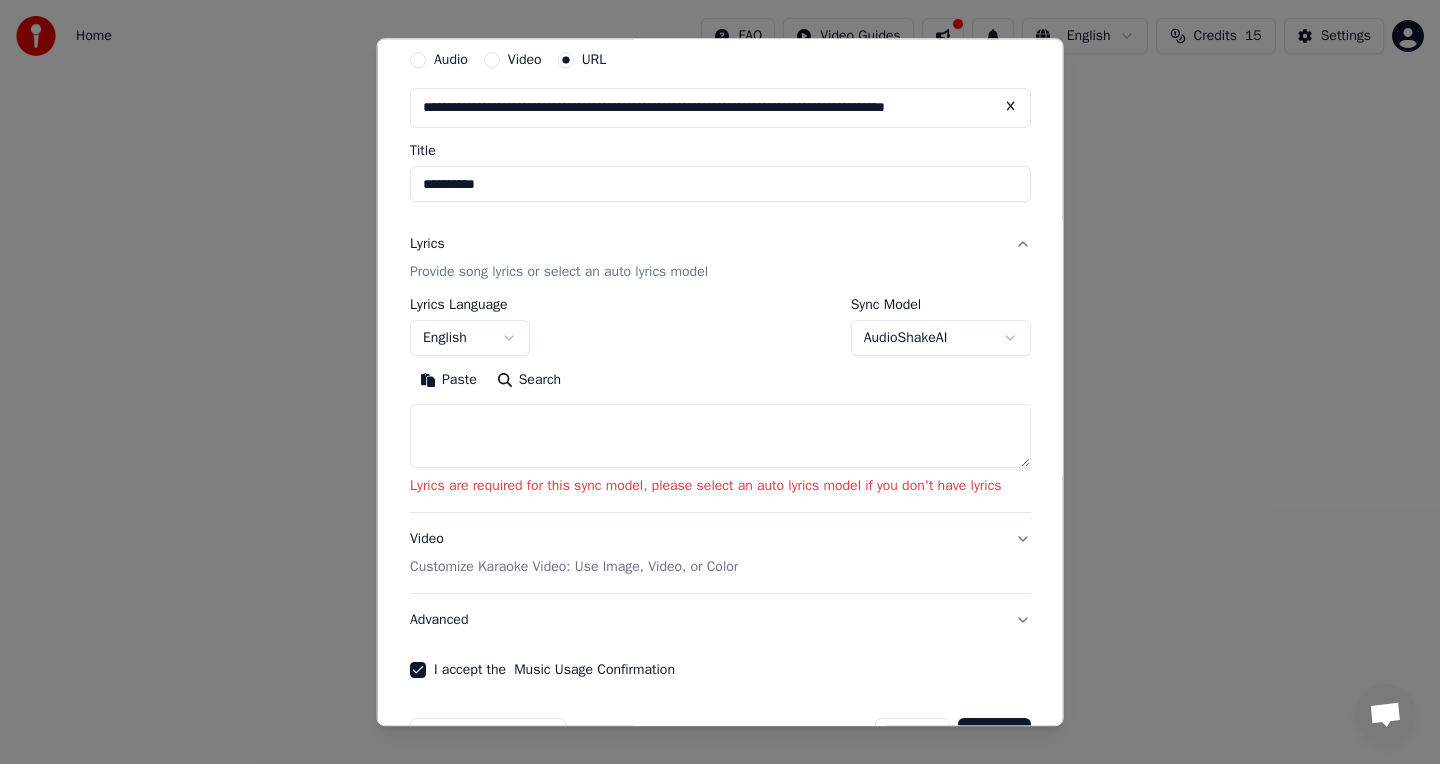 click at bounding box center (720, 436) 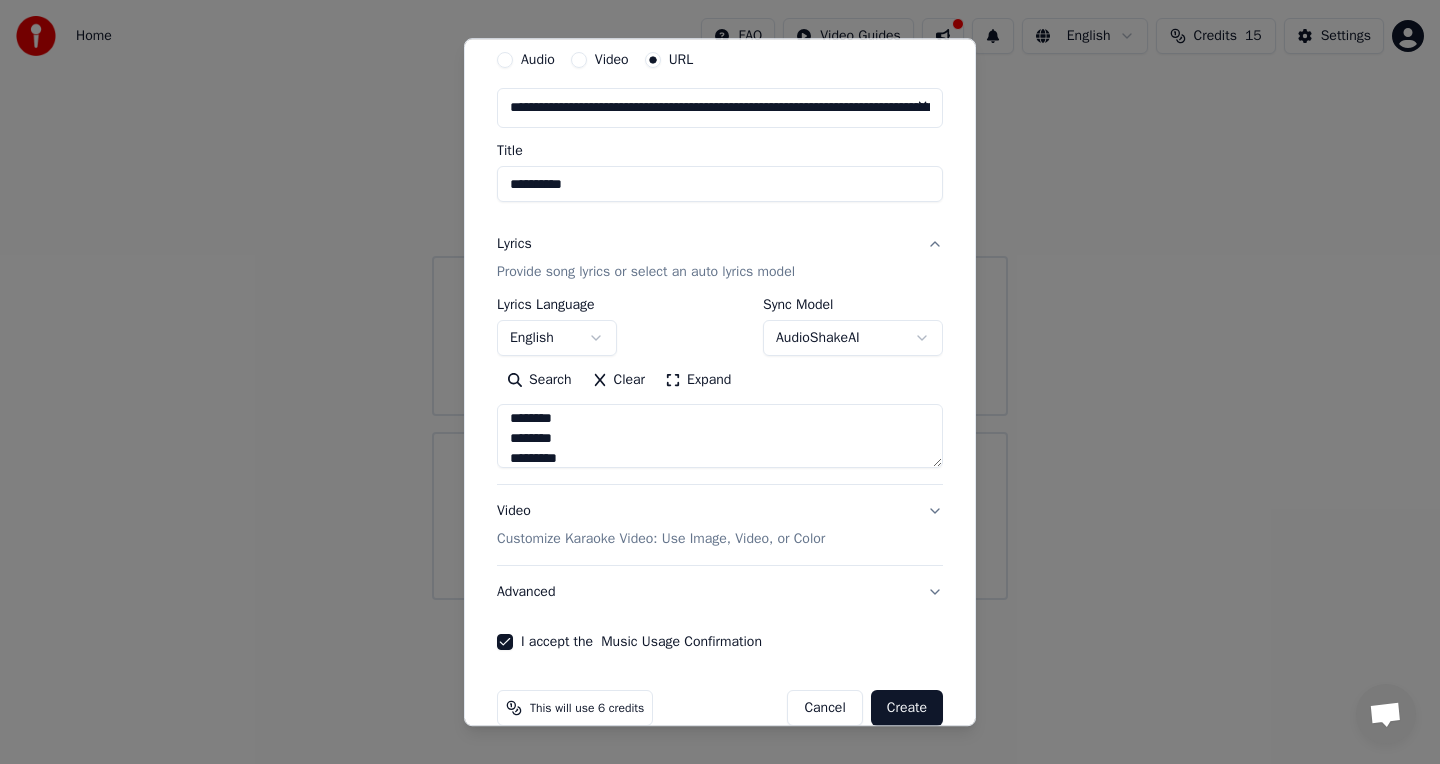 scroll, scrollTop: 144, scrollLeft: 0, axis: vertical 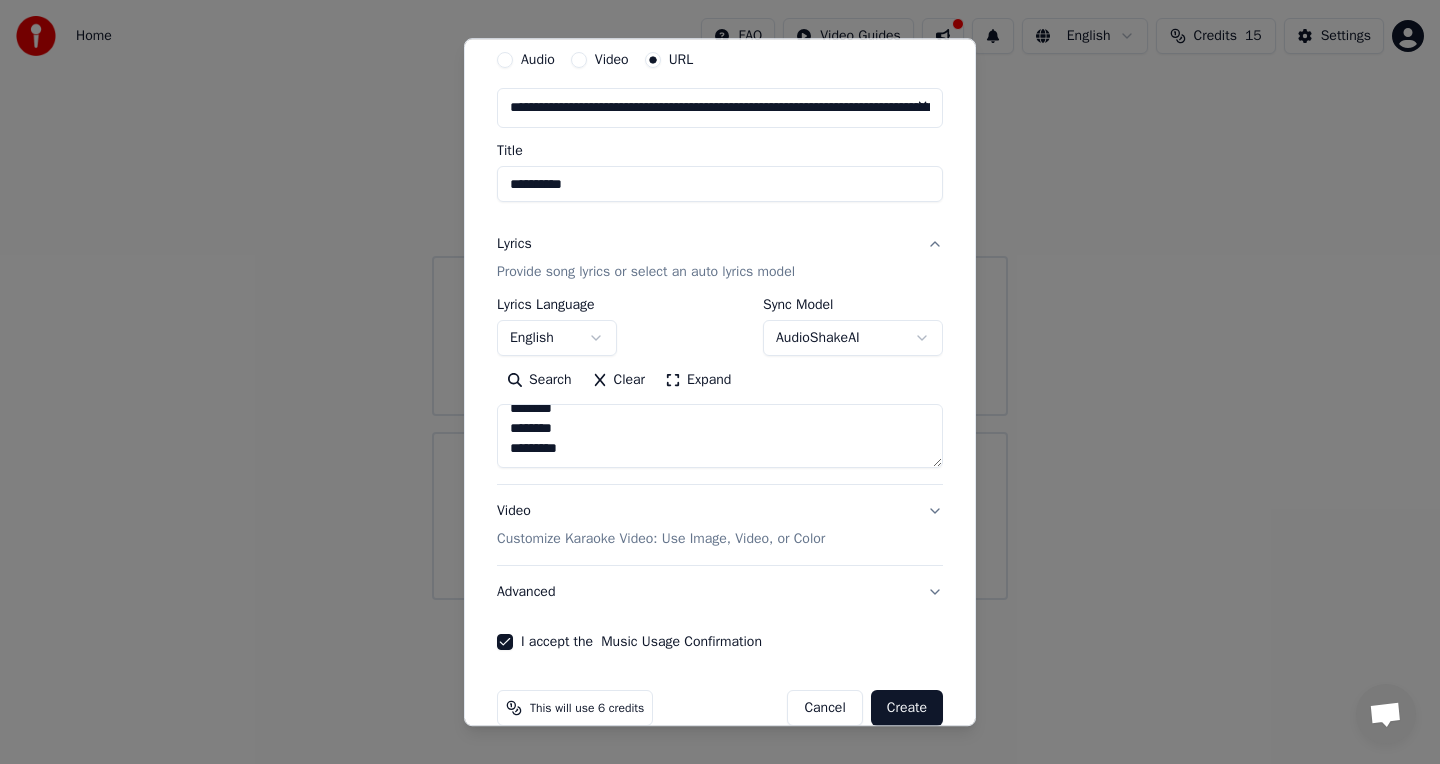 type on "********
********
********
********
********
********
********
********
********" 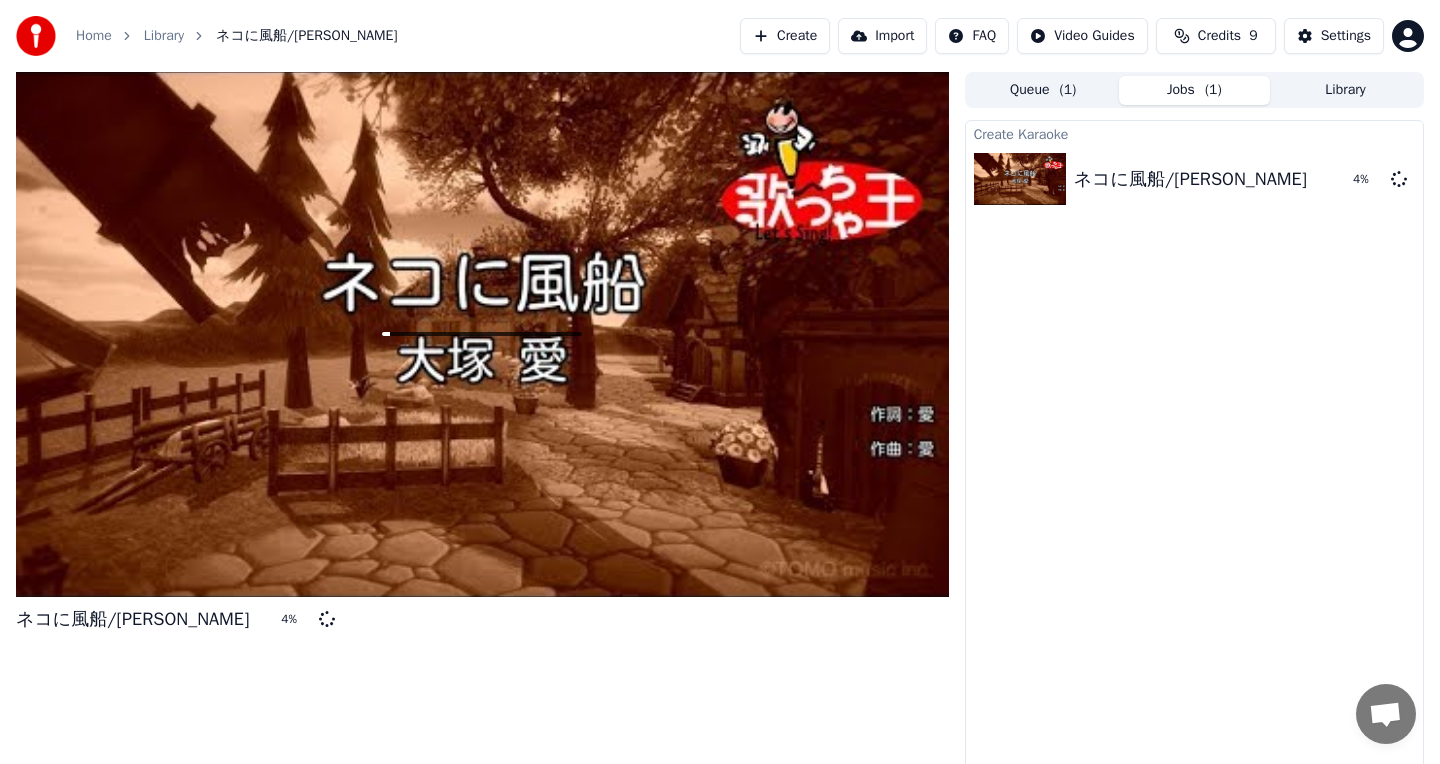 click at bounding box center [482, 334] 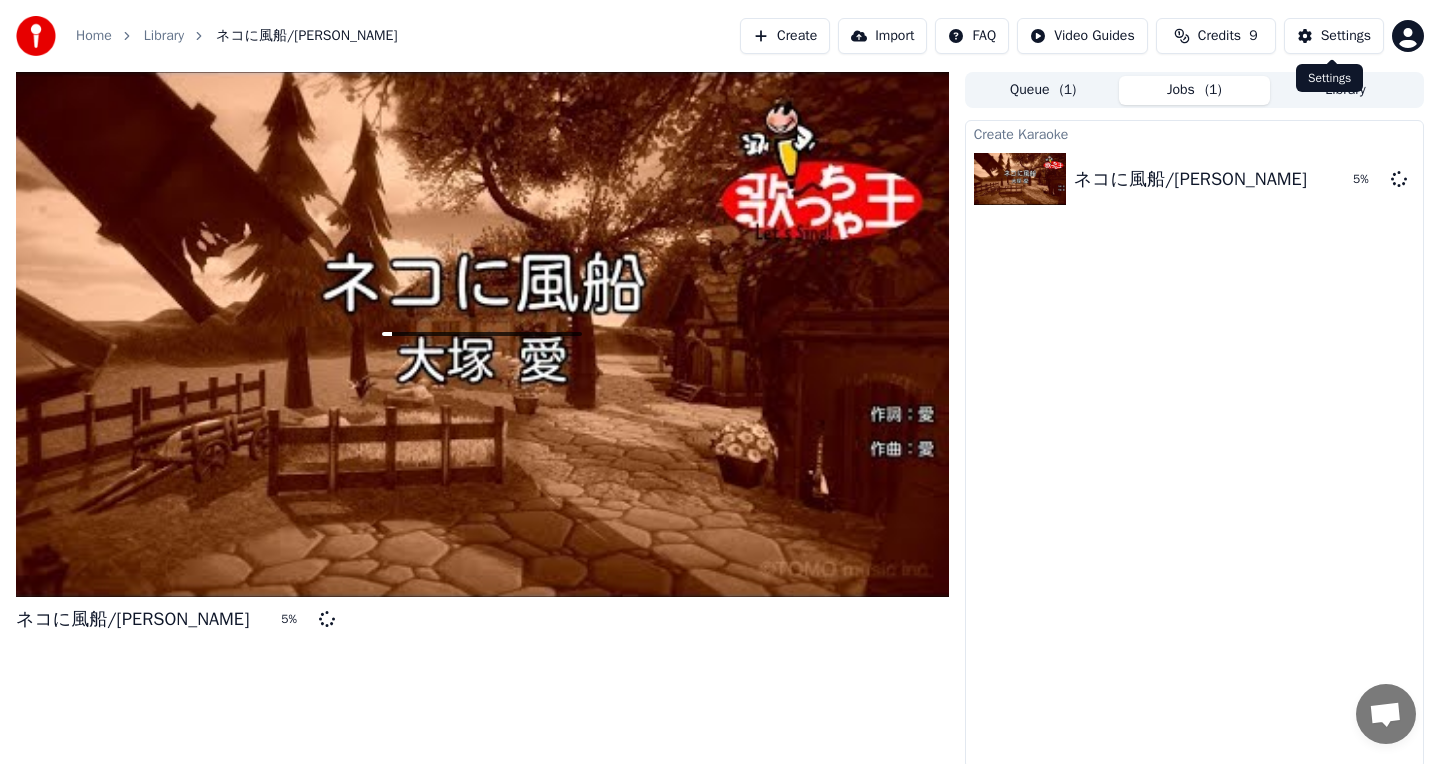 click on "Settings" at bounding box center (1346, 36) 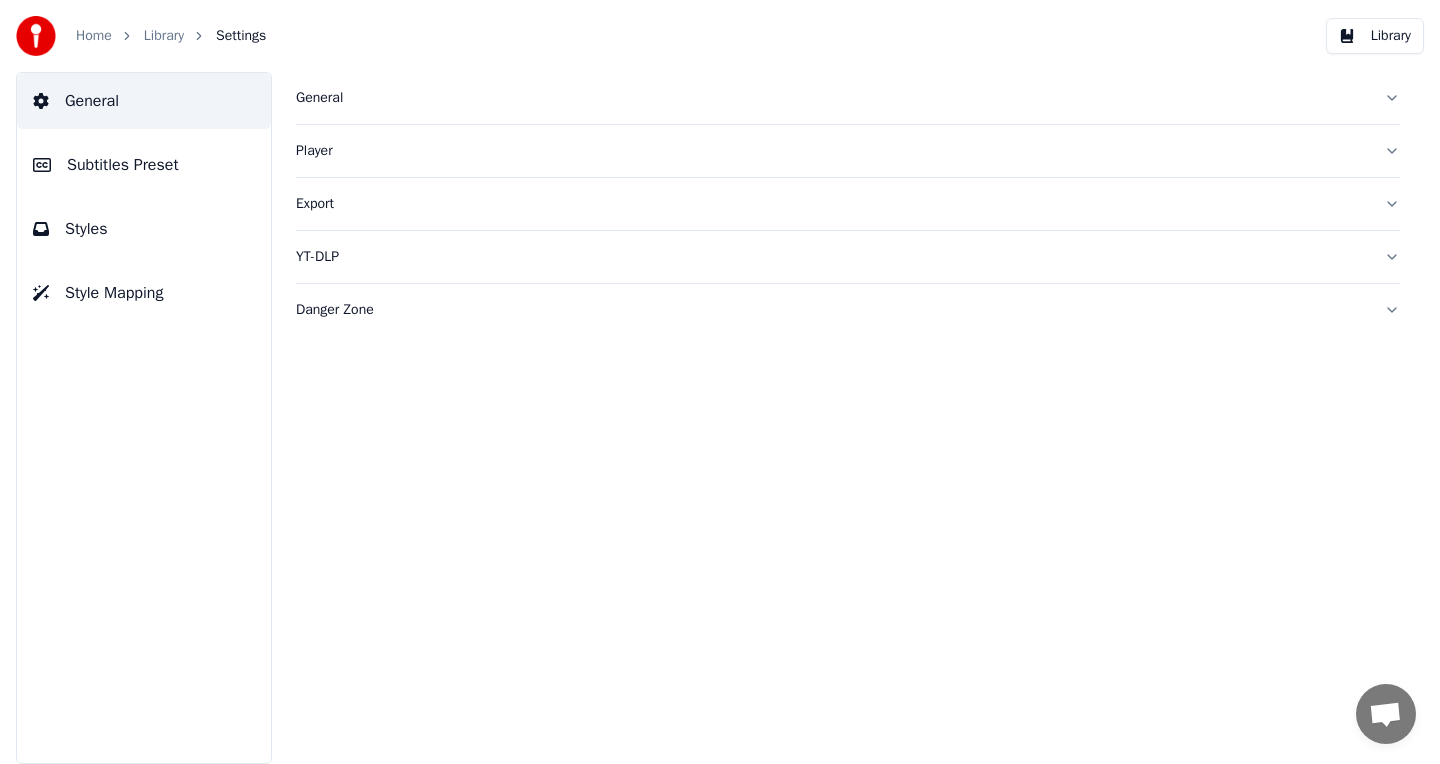 click on "Subtitles Preset" at bounding box center [123, 165] 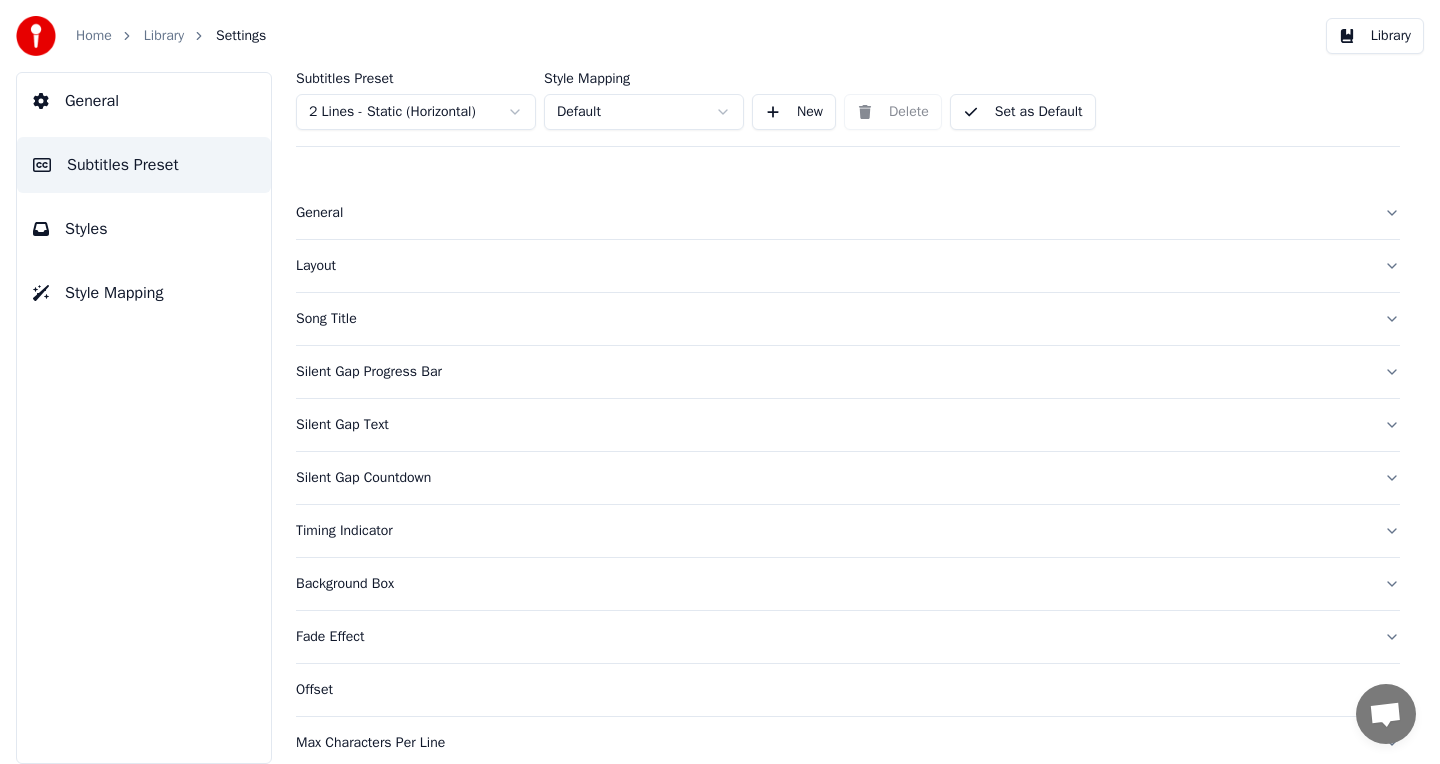 click on "Styles" at bounding box center [144, 229] 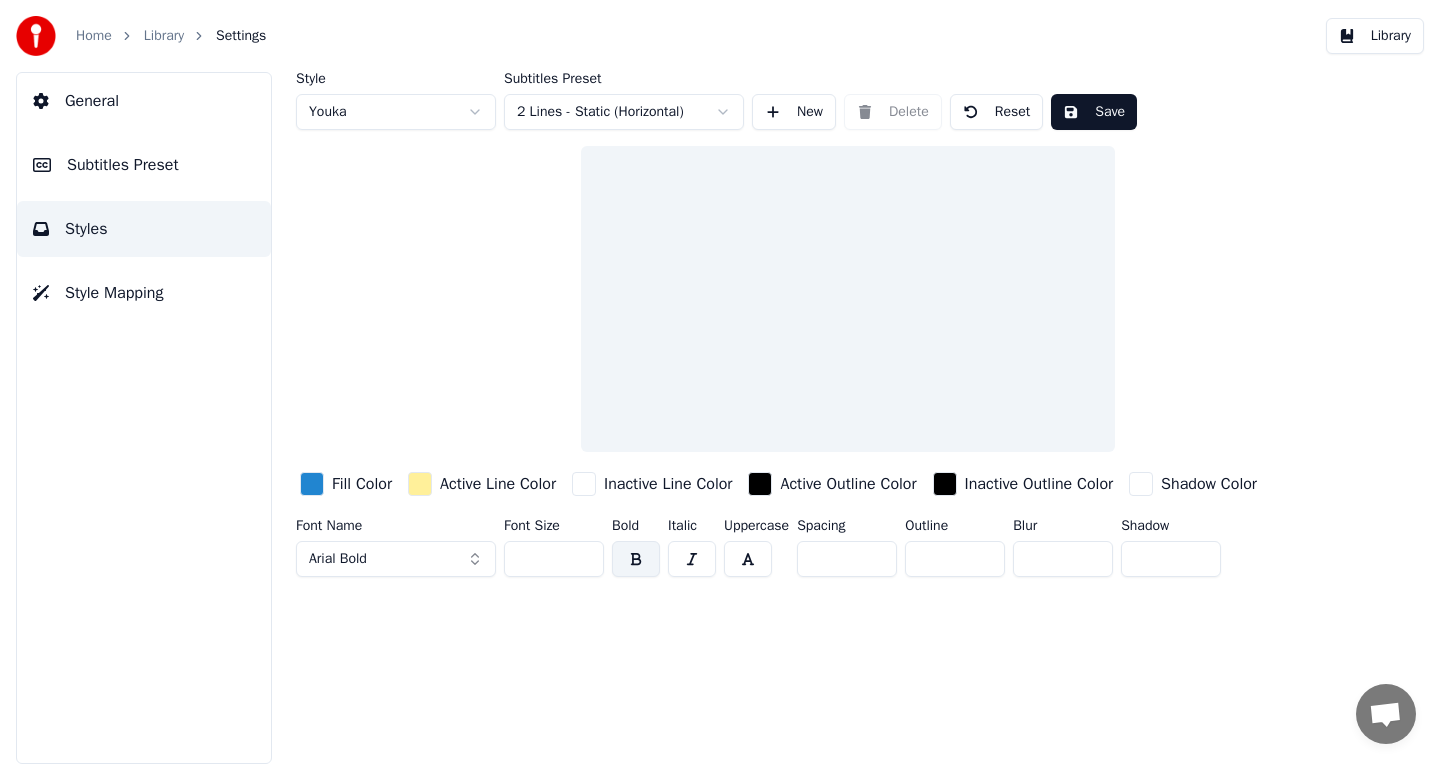 click on "Style Mapping" at bounding box center [114, 293] 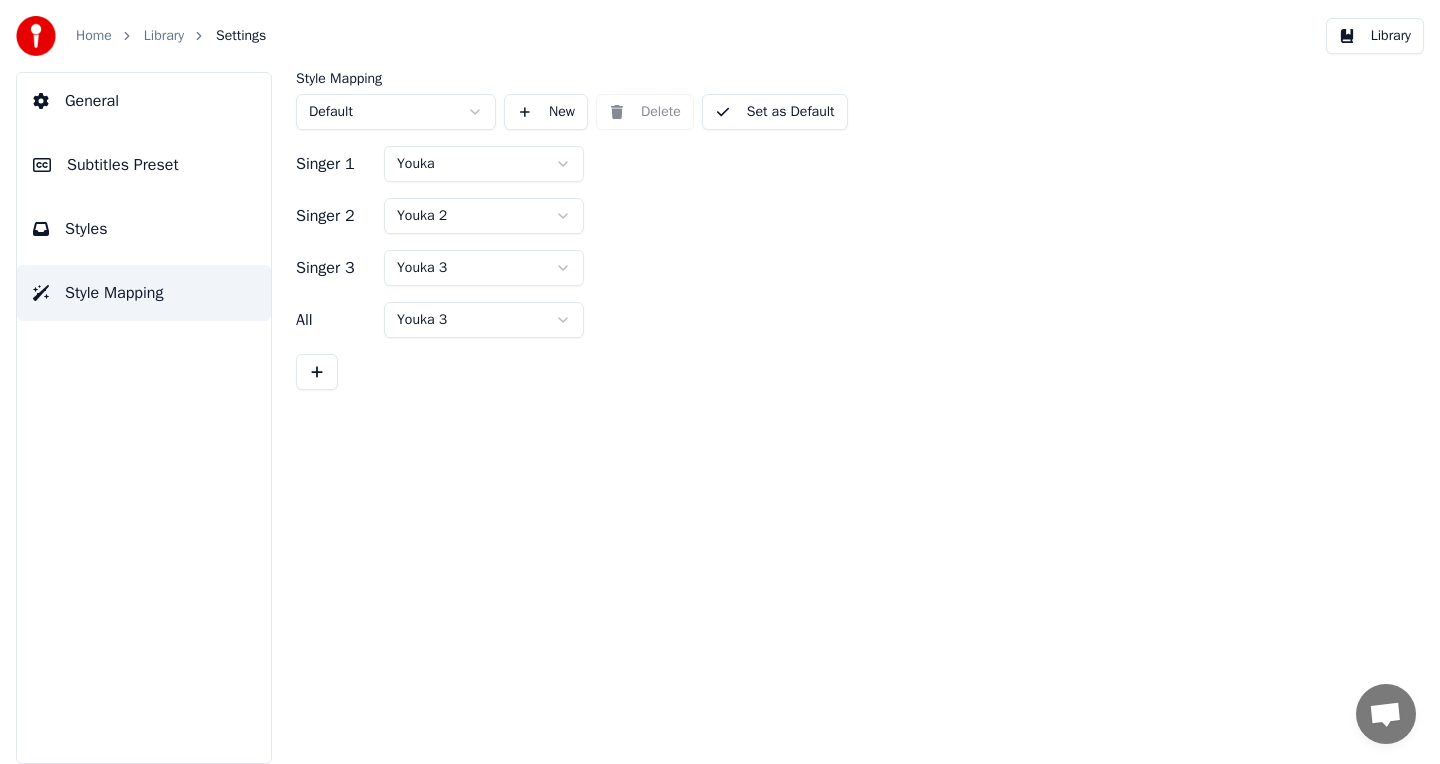 click on "General" at bounding box center [92, 101] 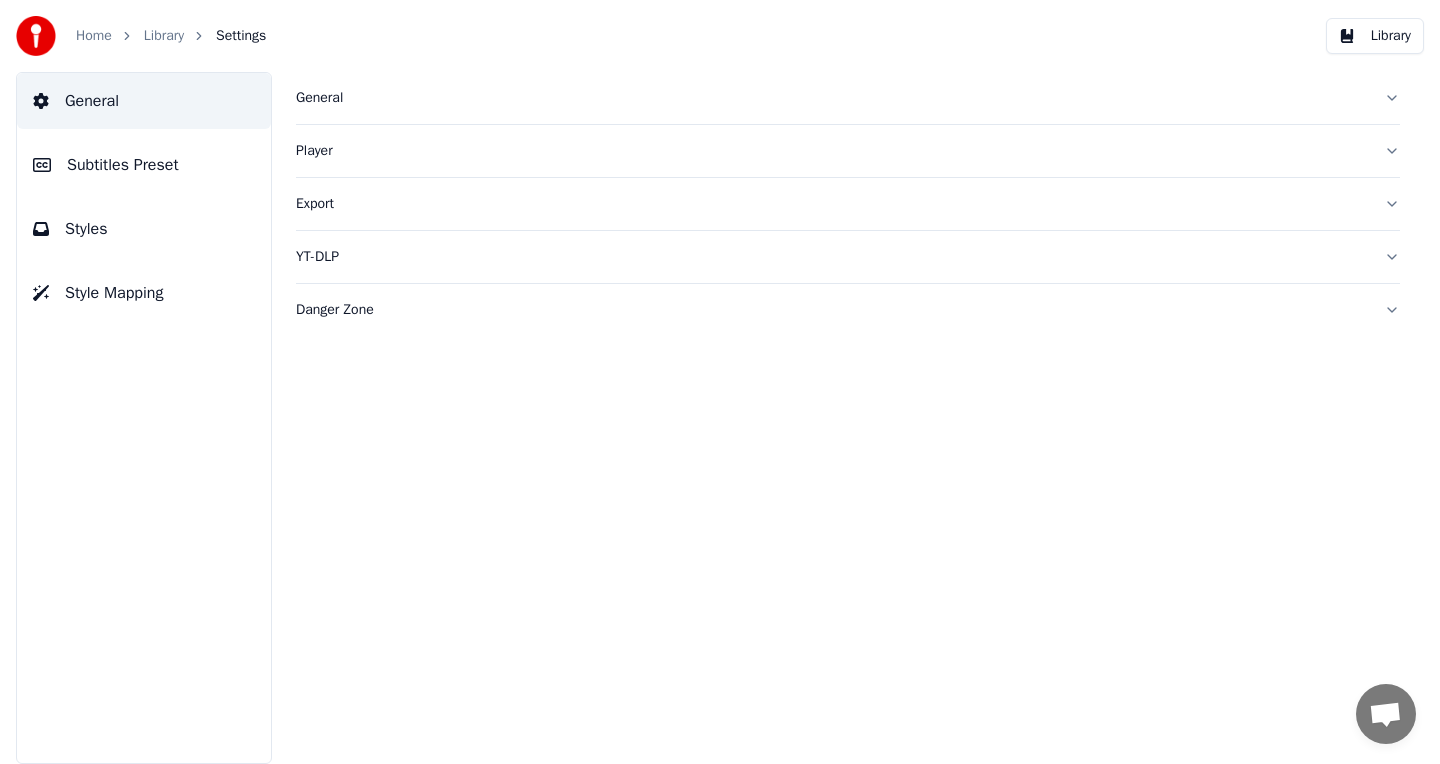 click on "Library" at bounding box center [1375, 36] 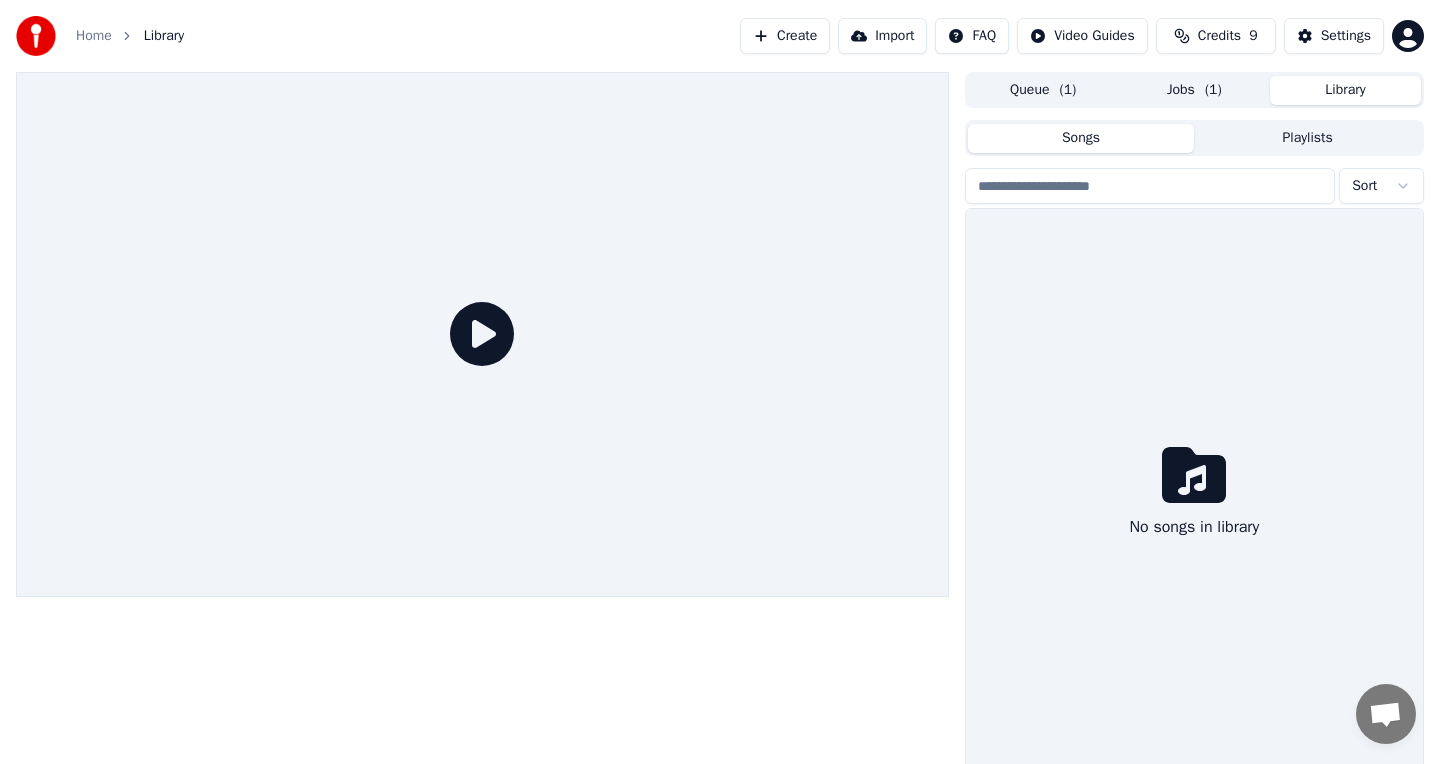 click 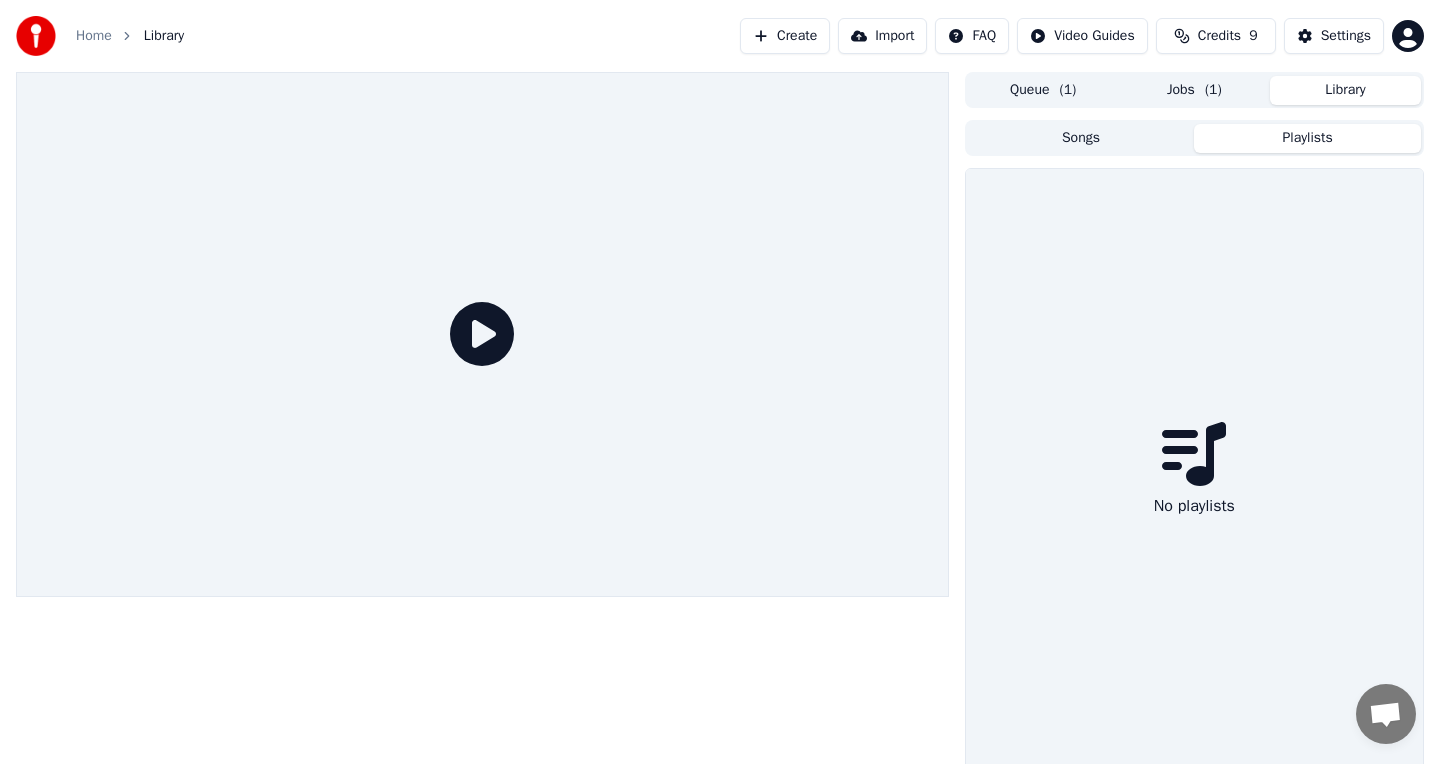 click on "Songs" at bounding box center (1081, 138) 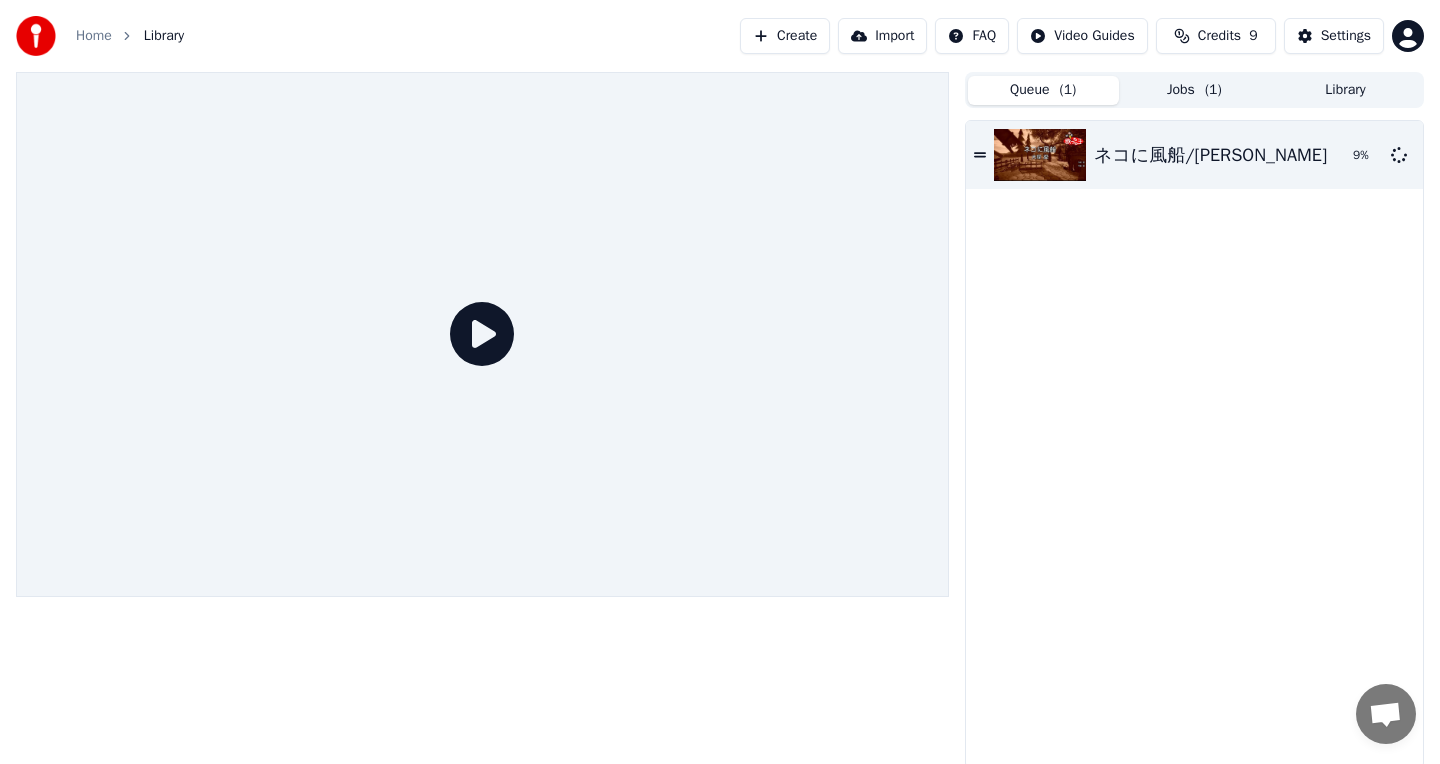click on "Queue ( 1 )" at bounding box center (1043, 90) 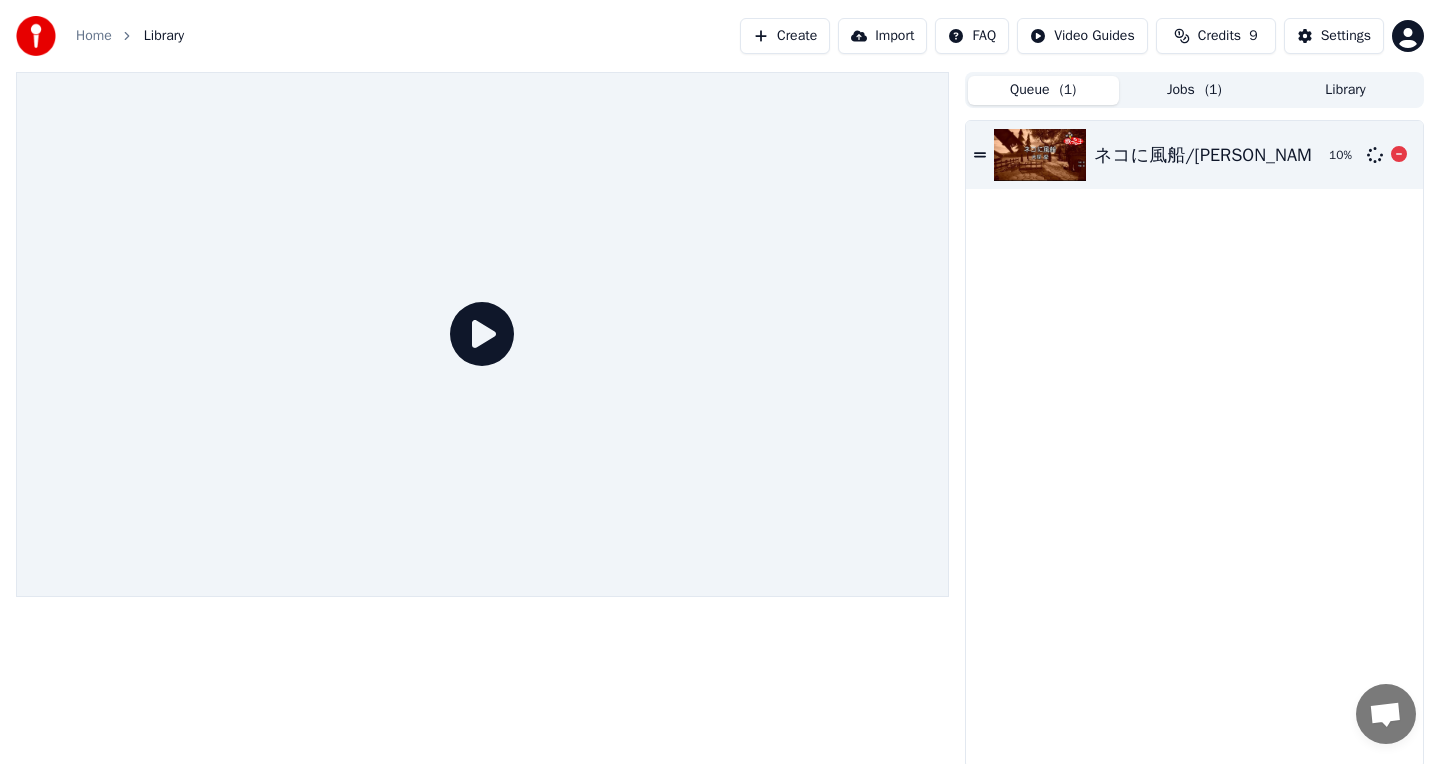 click at bounding box center [1040, 155] 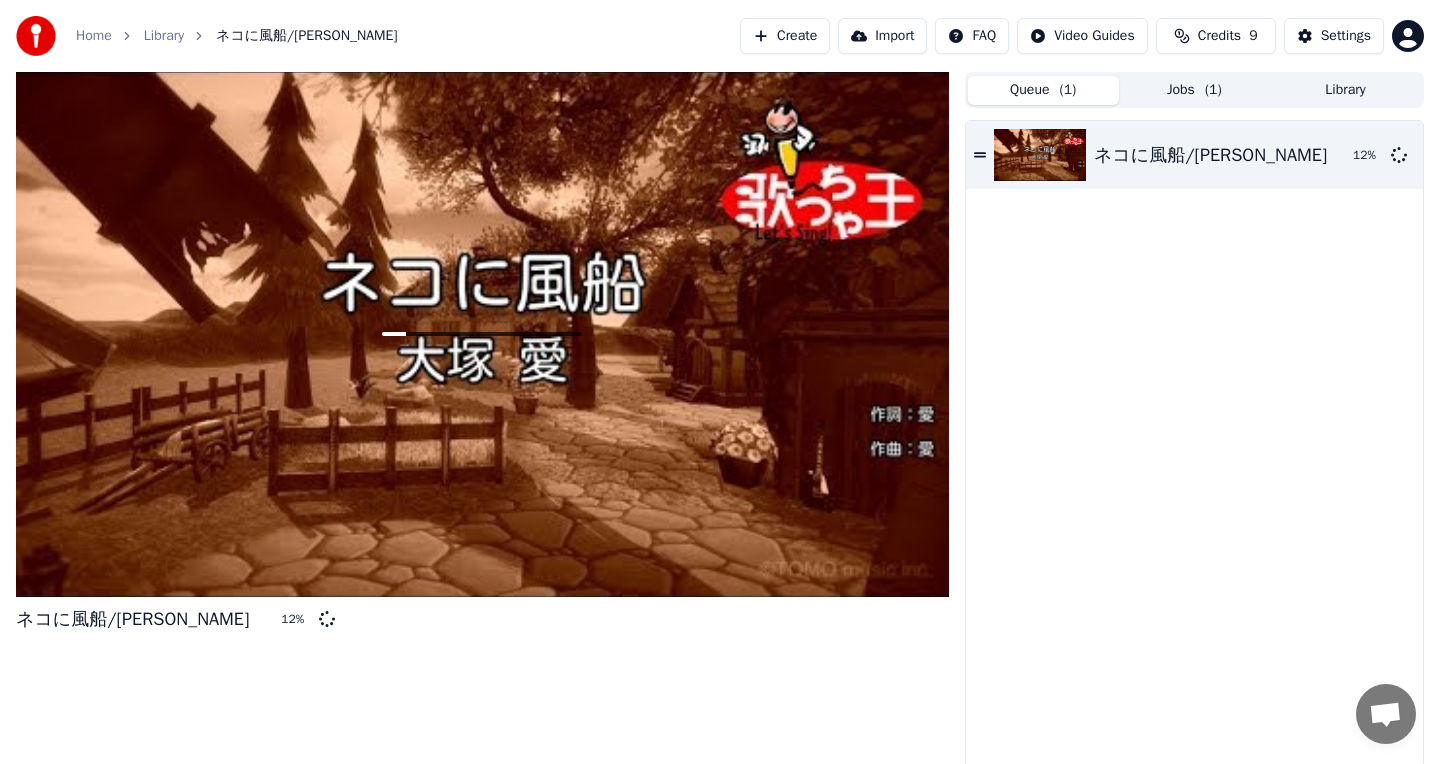 click on "Home Library ネコに風船/大塚 愛 Create Import FAQ Video Guides Credits 9 Settings ネコに風船/大塚 愛 12 % Queue ( 1 ) Jobs ( 1 ) Library ネコに風船/大塚 愛 12 %" at bounding box center (720, 382) 